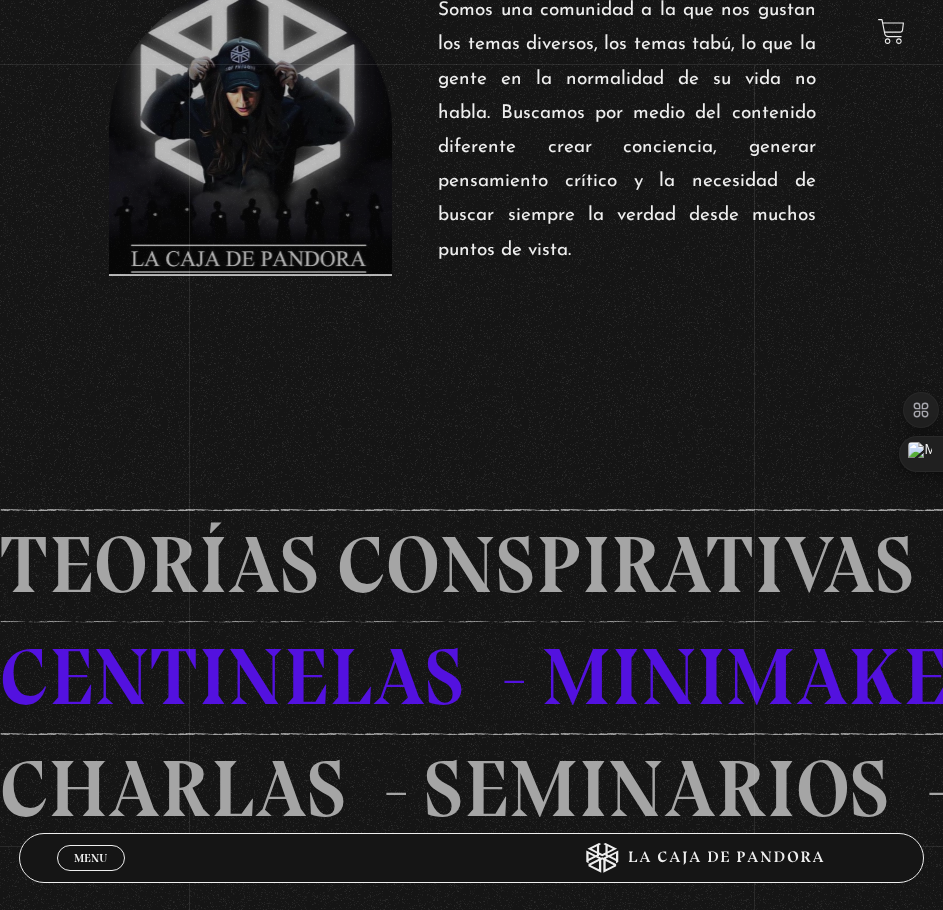 scroll, scrollTop: 1000, scrollLeft: 0, axis: vertical 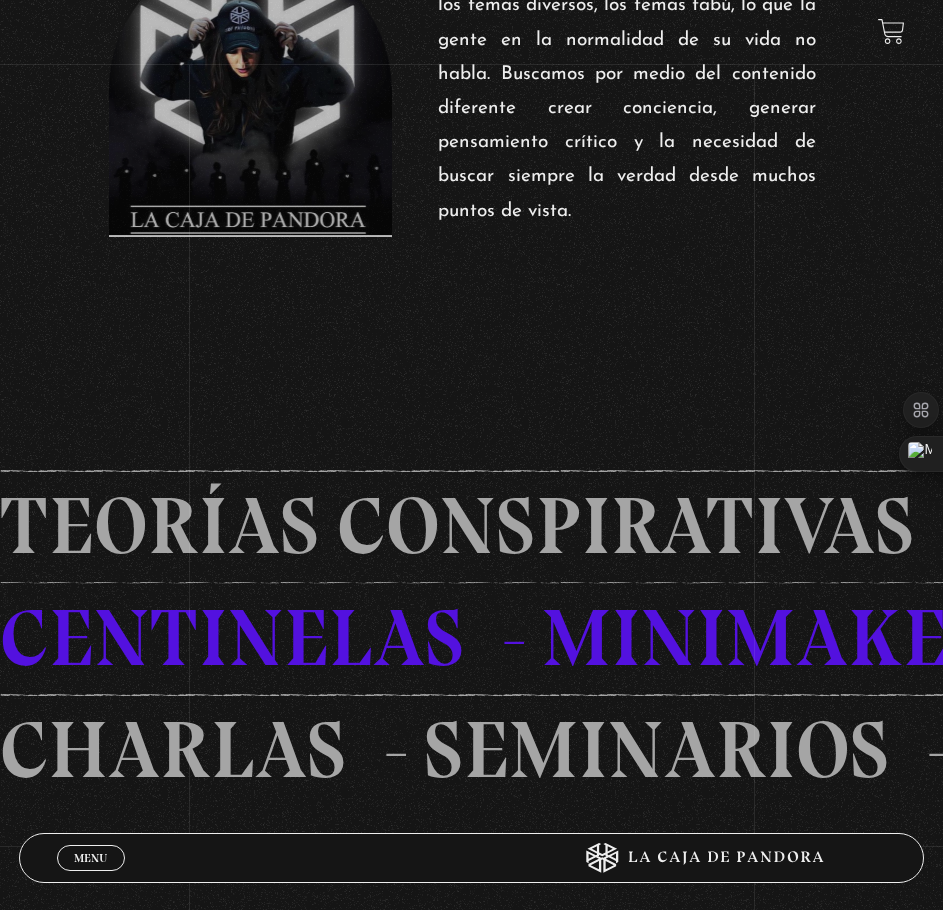 click on "Menu" at bounding box center [90, 858] 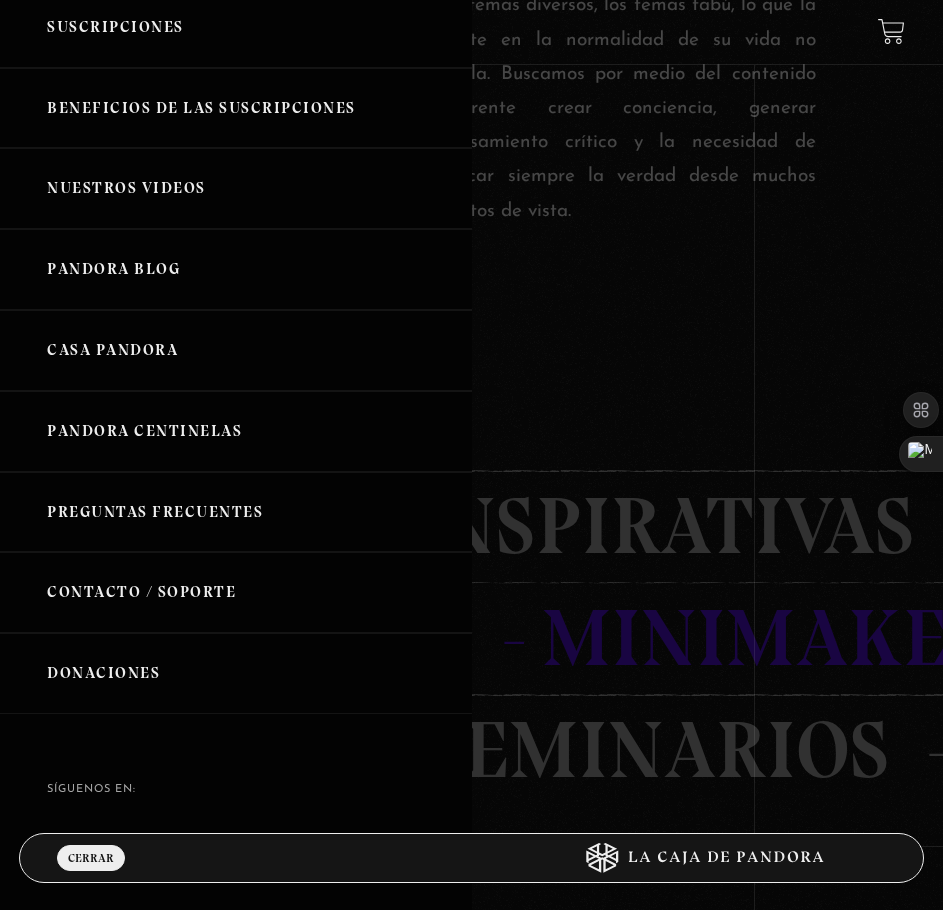 scroll, scrollTop: 190, scrollLeft: 0, axis: vertical 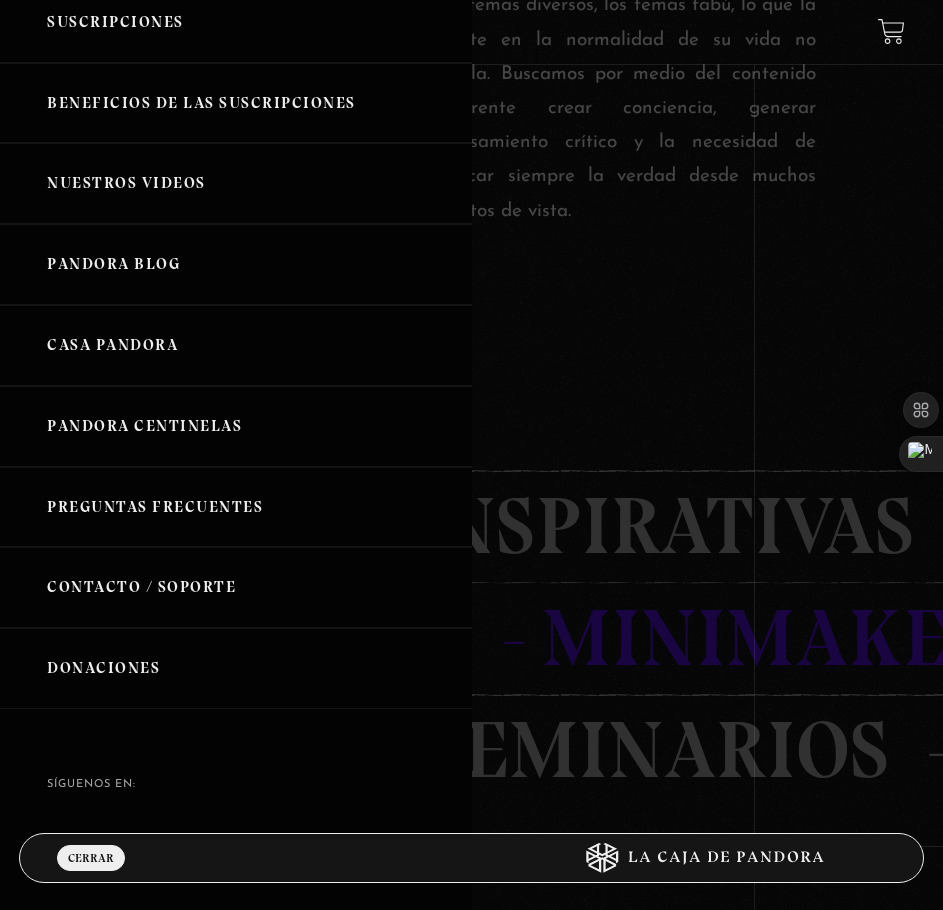 click on "Casa Pandora" at bounding box center [236, 345] 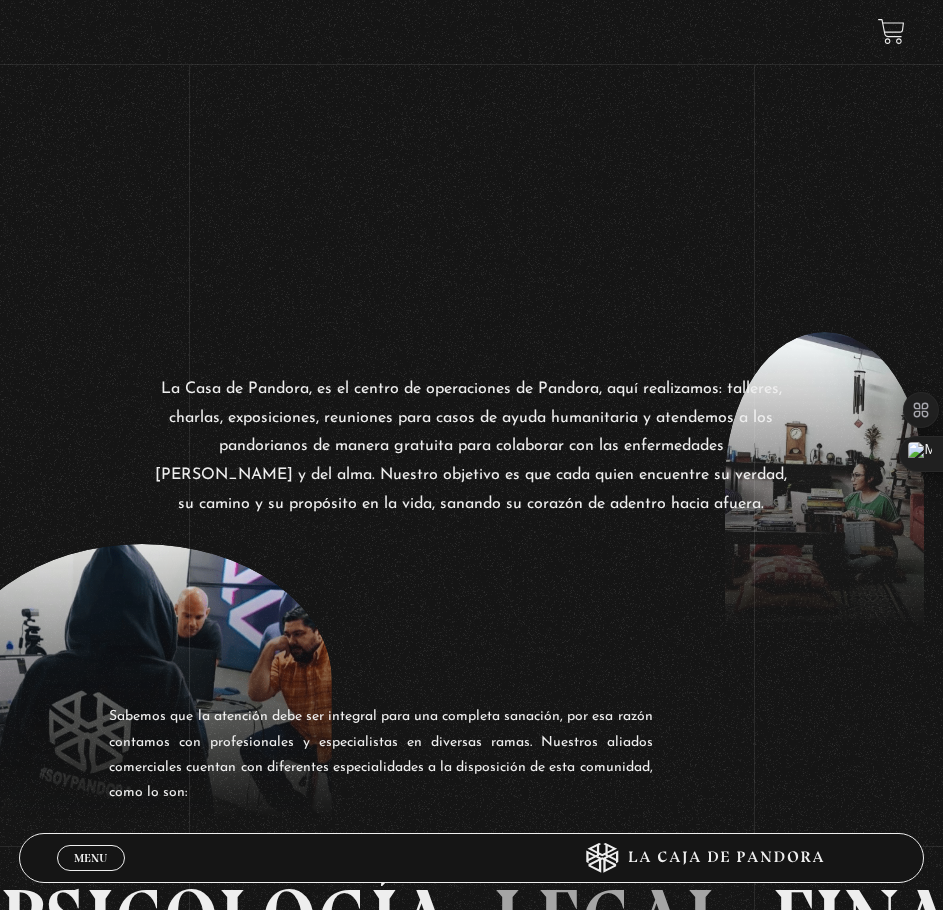 scroll, scrollTop: 0, scrollLeft: 0, axis: both 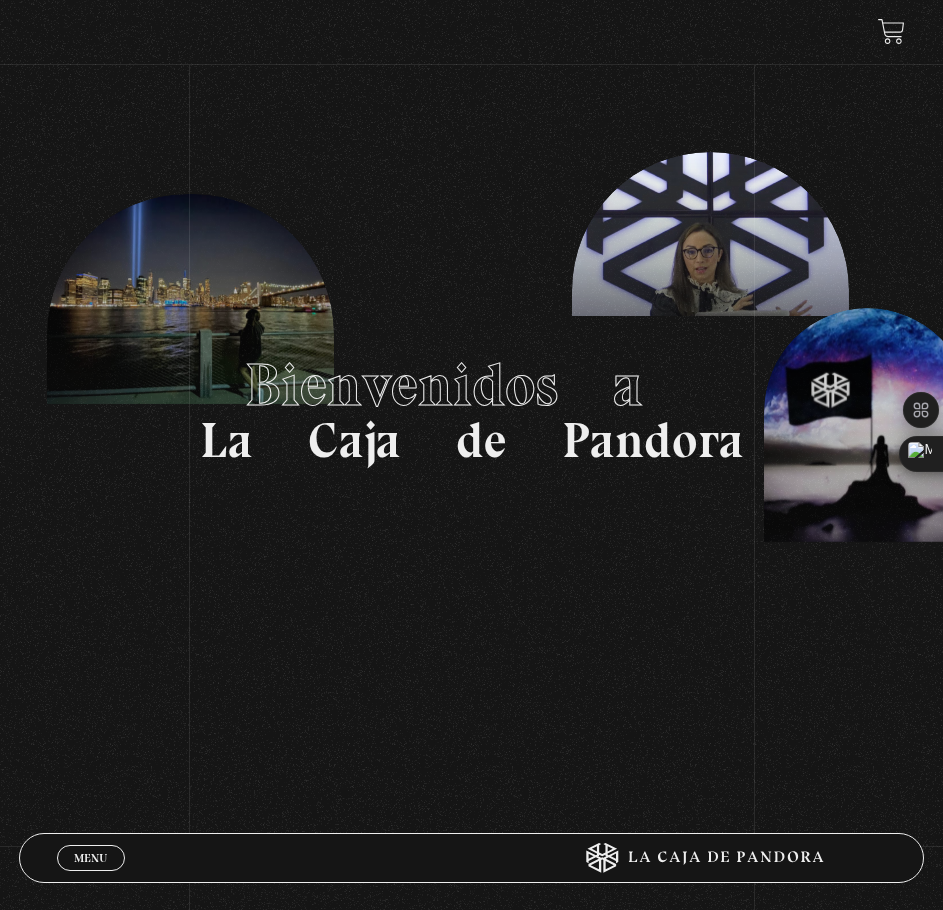 click on "Bienvenidos a    La Caja de Pandora" at bounding box center [471, 409] 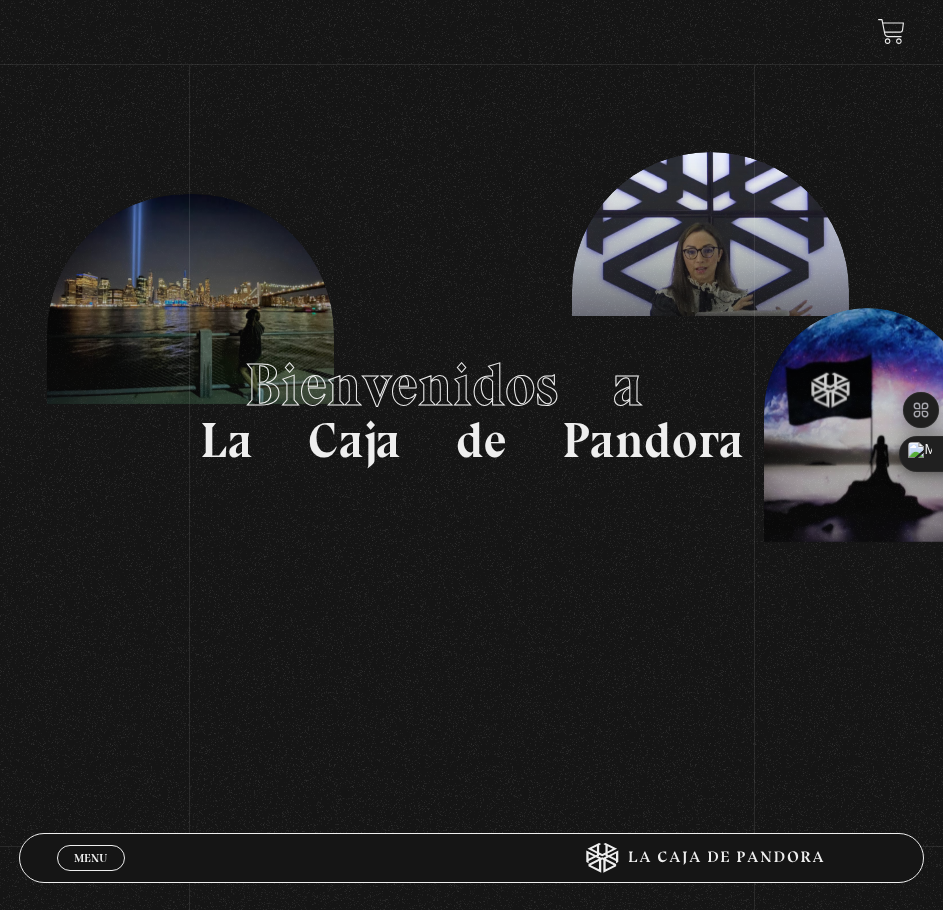 click on "Bienvenidos a    La Caja de Pandora" at bounding box center [471, 409] 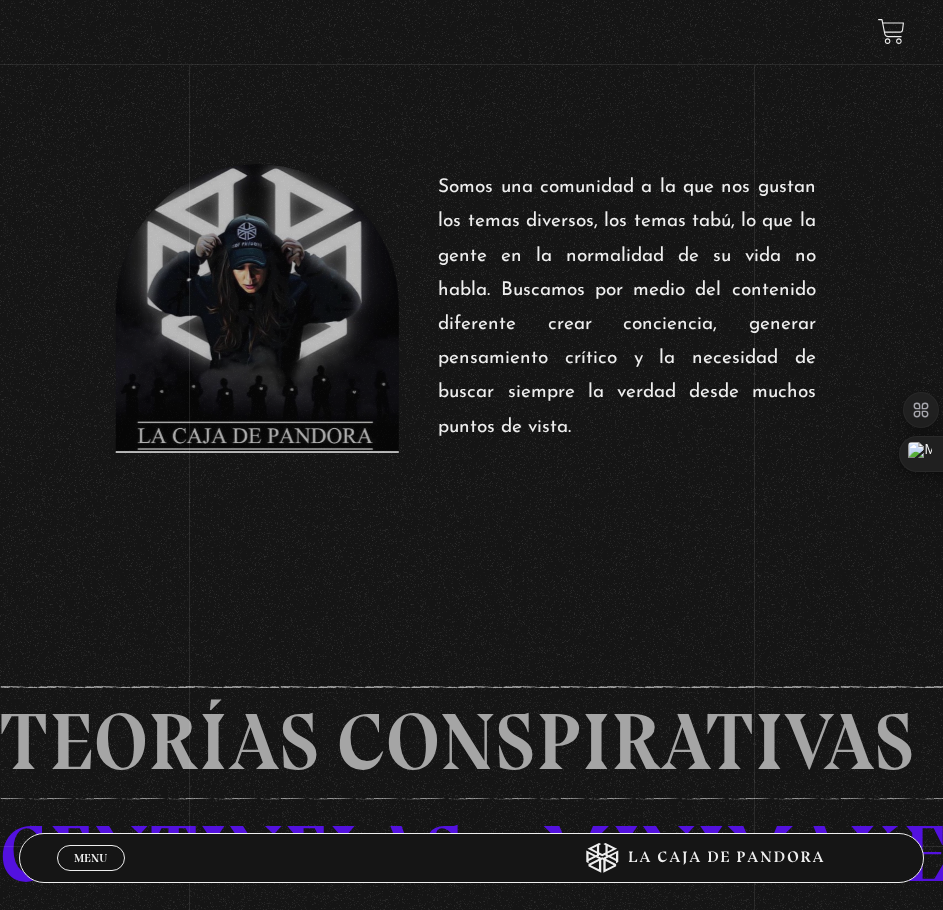 scroll, scrollTop: 833, scrollLeft: 15, axis: both 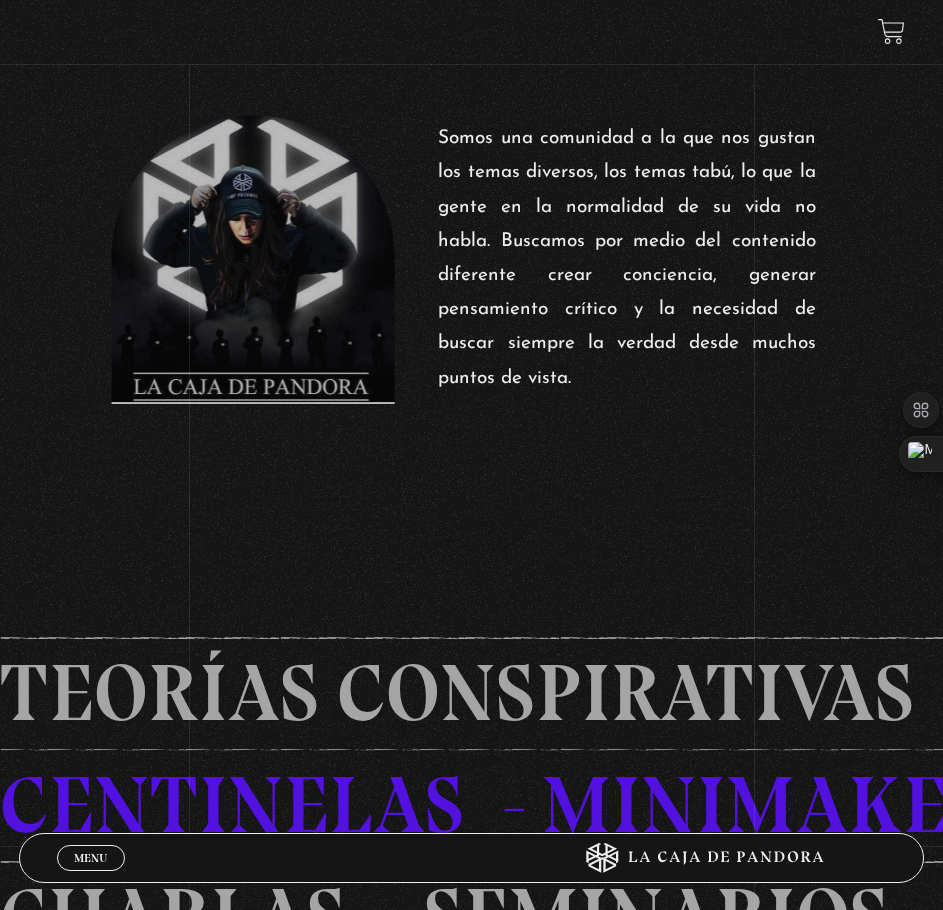 click at bounding box center (253, 259) 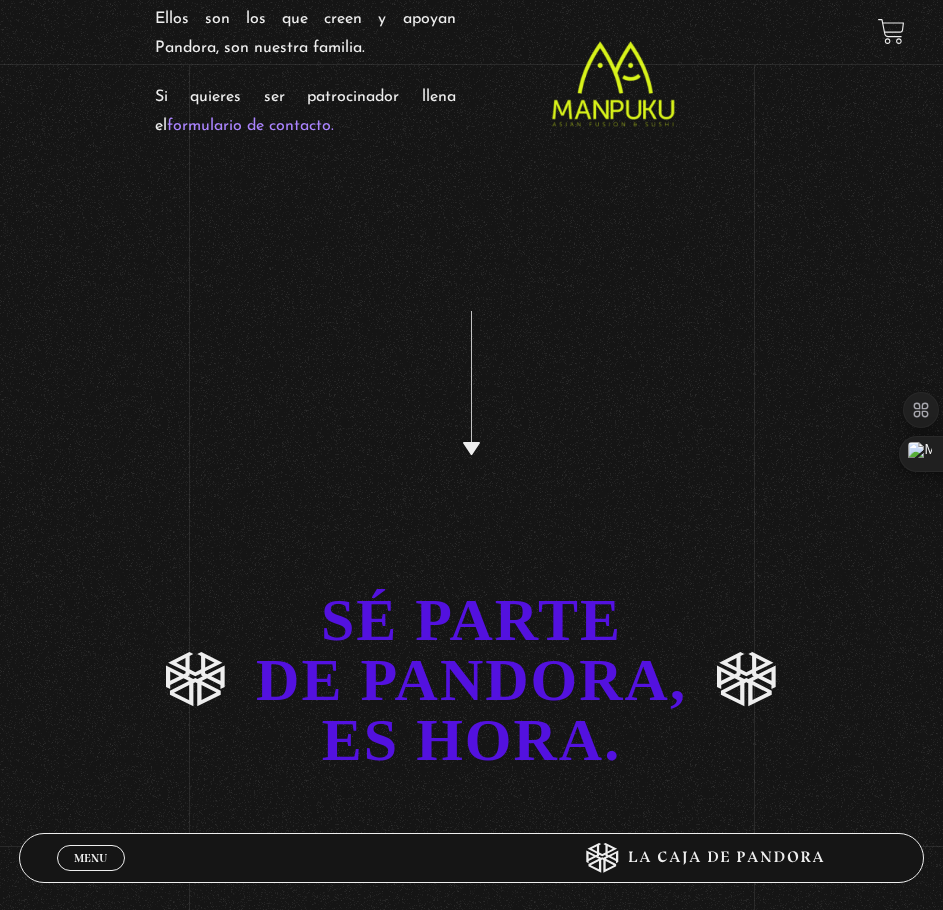 scroll, scrollTop: 3159, scrollLeft: 15, axis: both 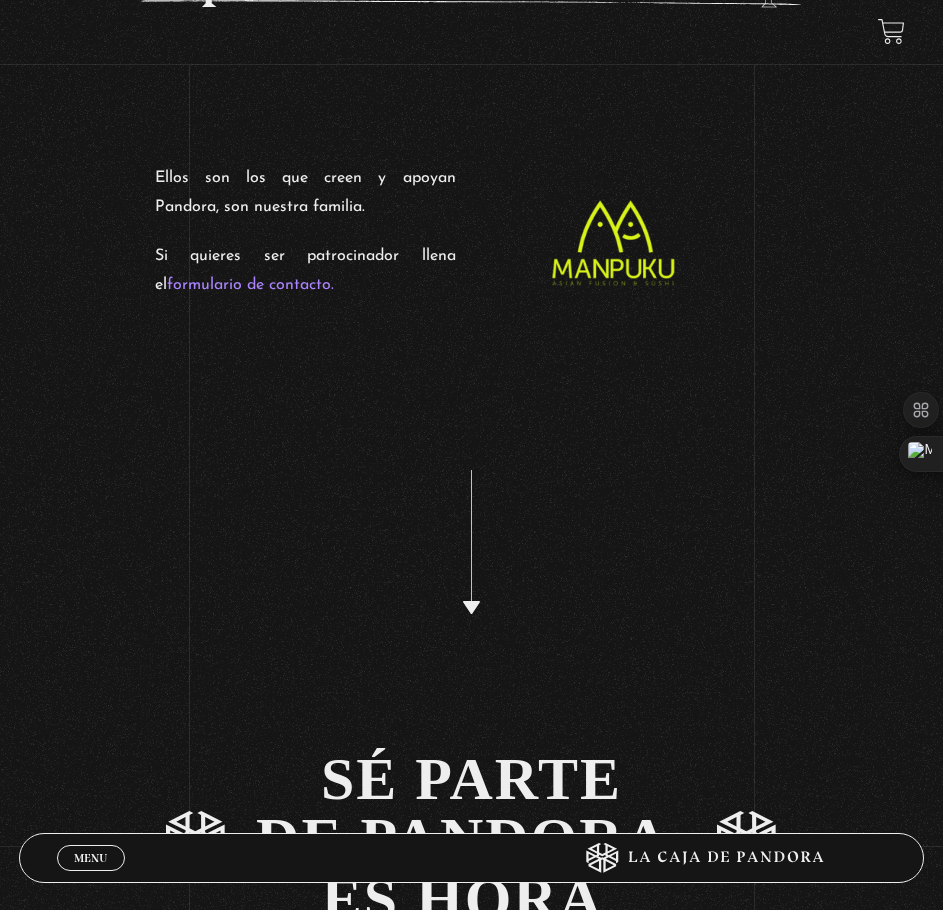 click 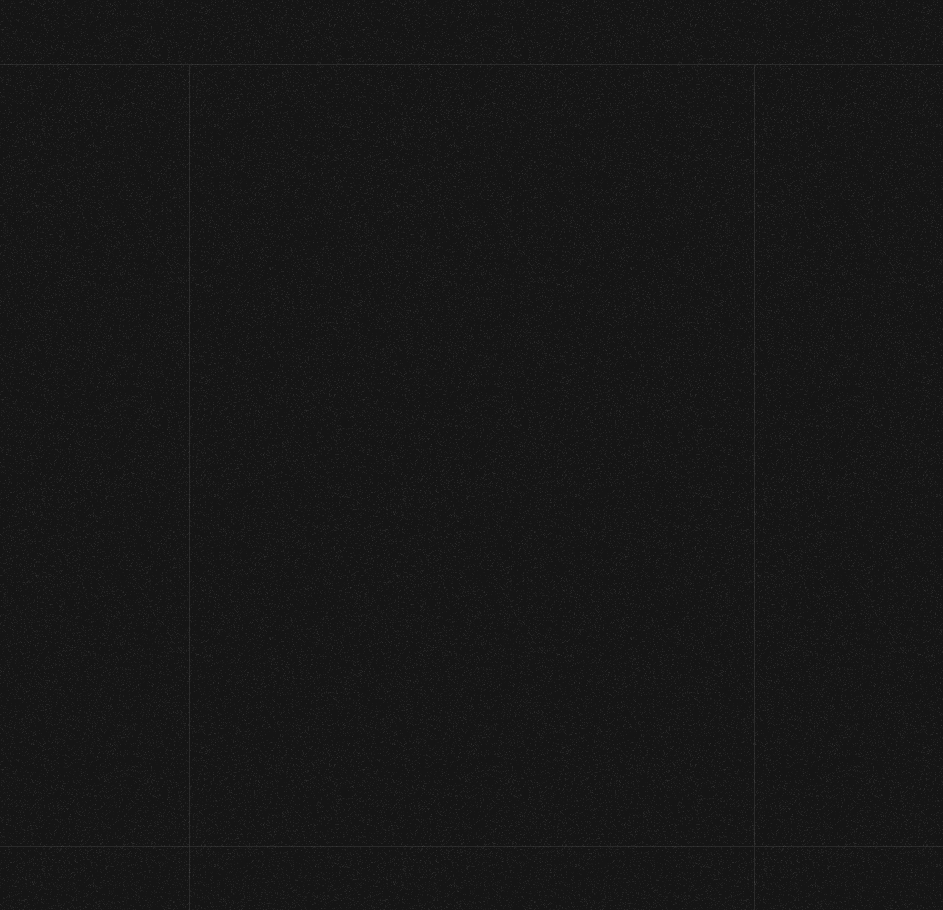 scroll, scrollTop: 0, scrollLeft: 0, axis: both 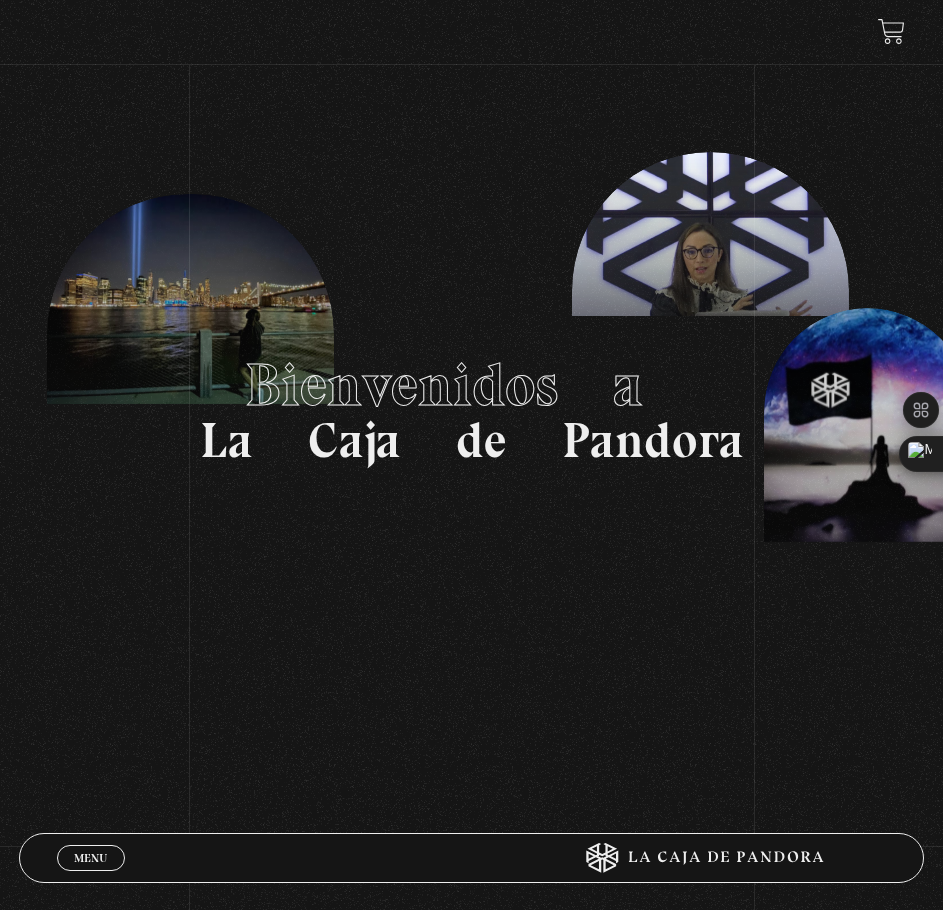 click on "Menu" at bounding box center (90, 858) 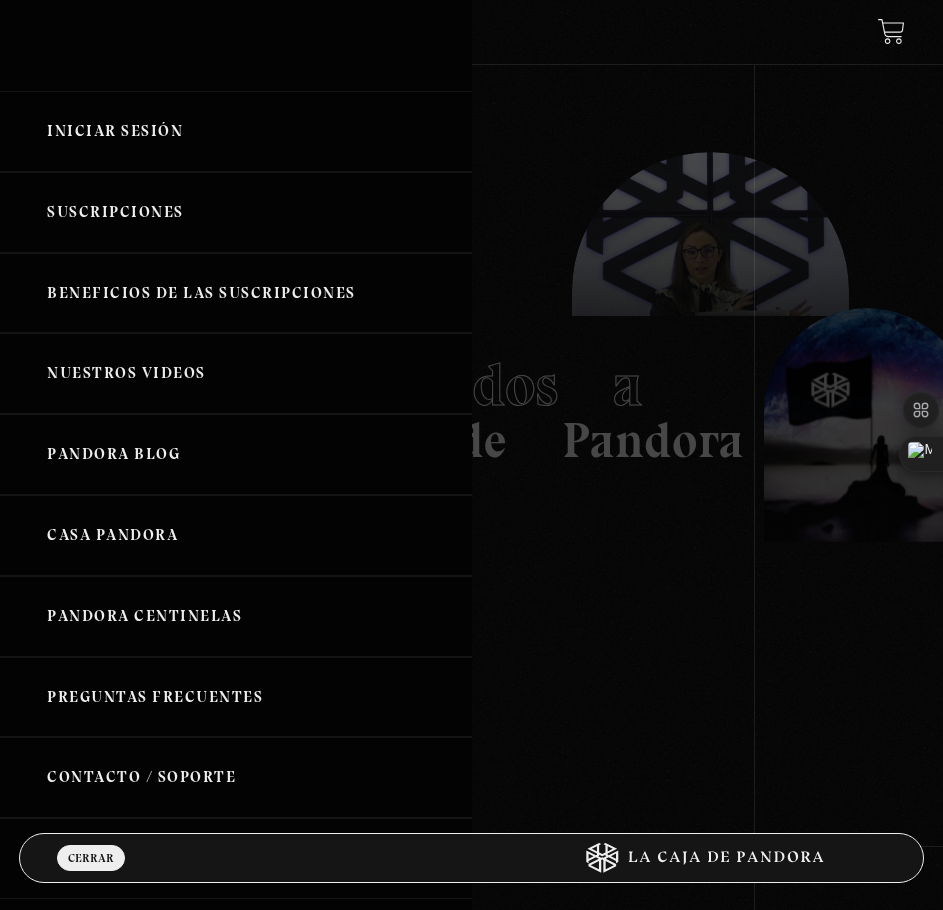 click on "Iniciar Sesión" at bounding box center (236, 131) 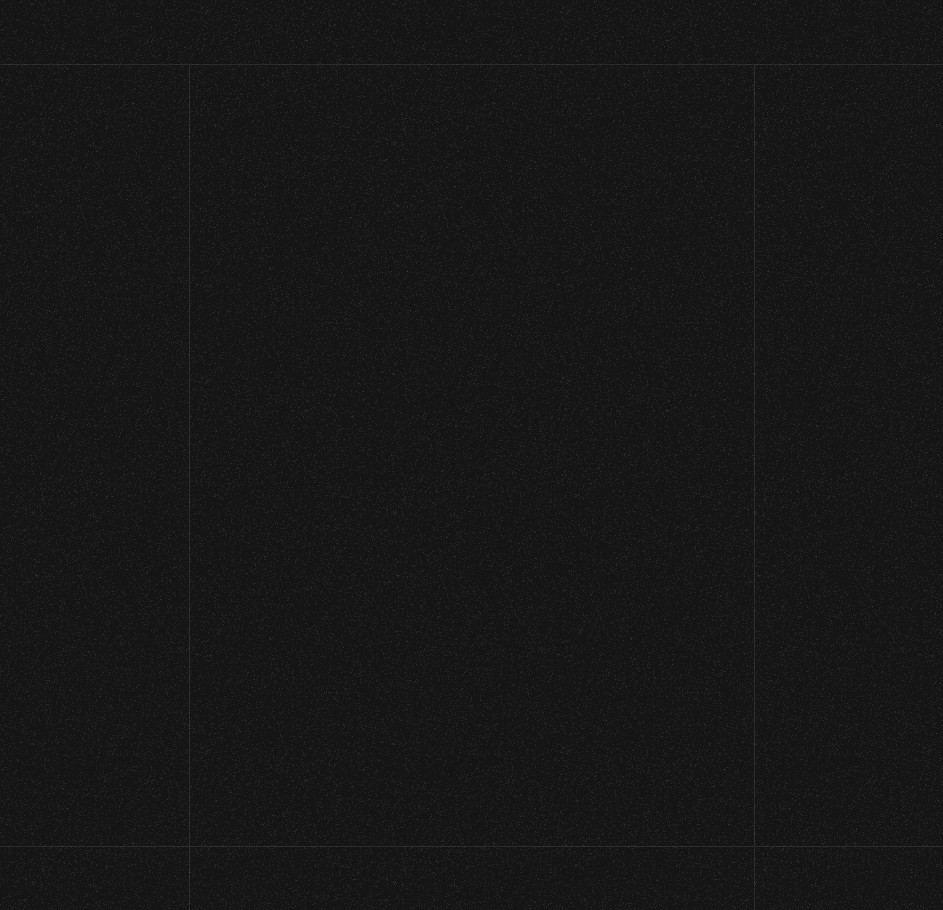 scroll, scrollTop: 0, scrollLeft: 0, axis: both 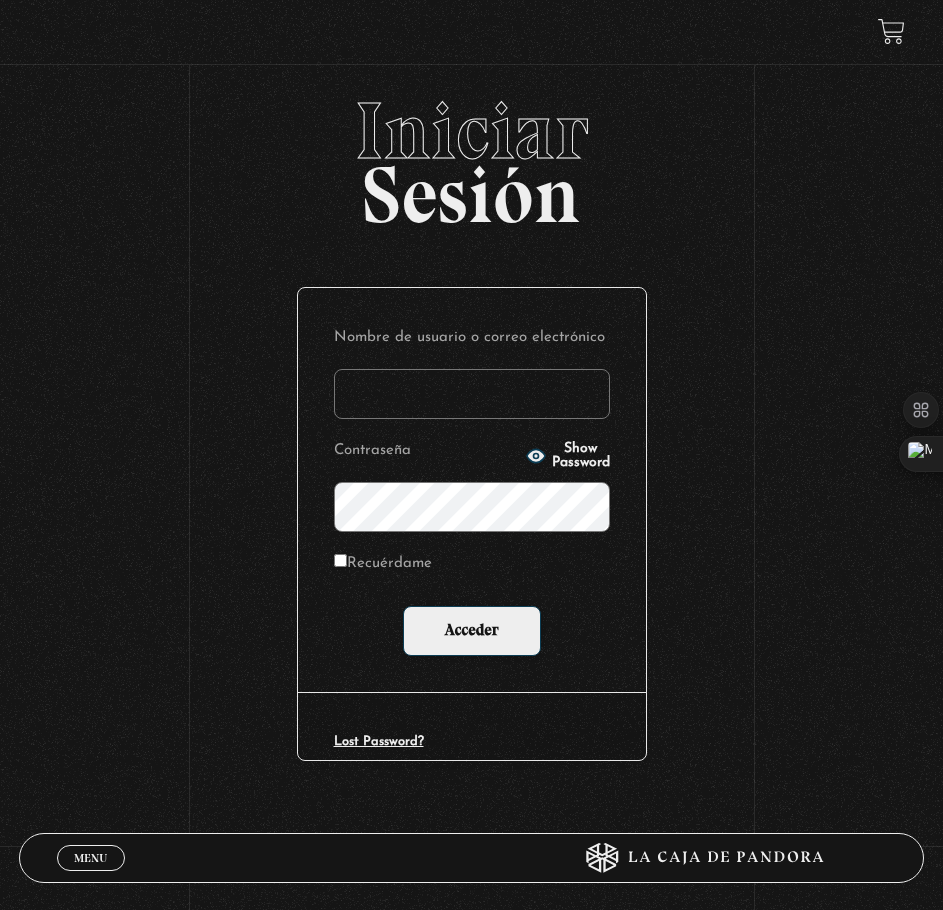 click on "Menu" at bounding box center (90, 858) 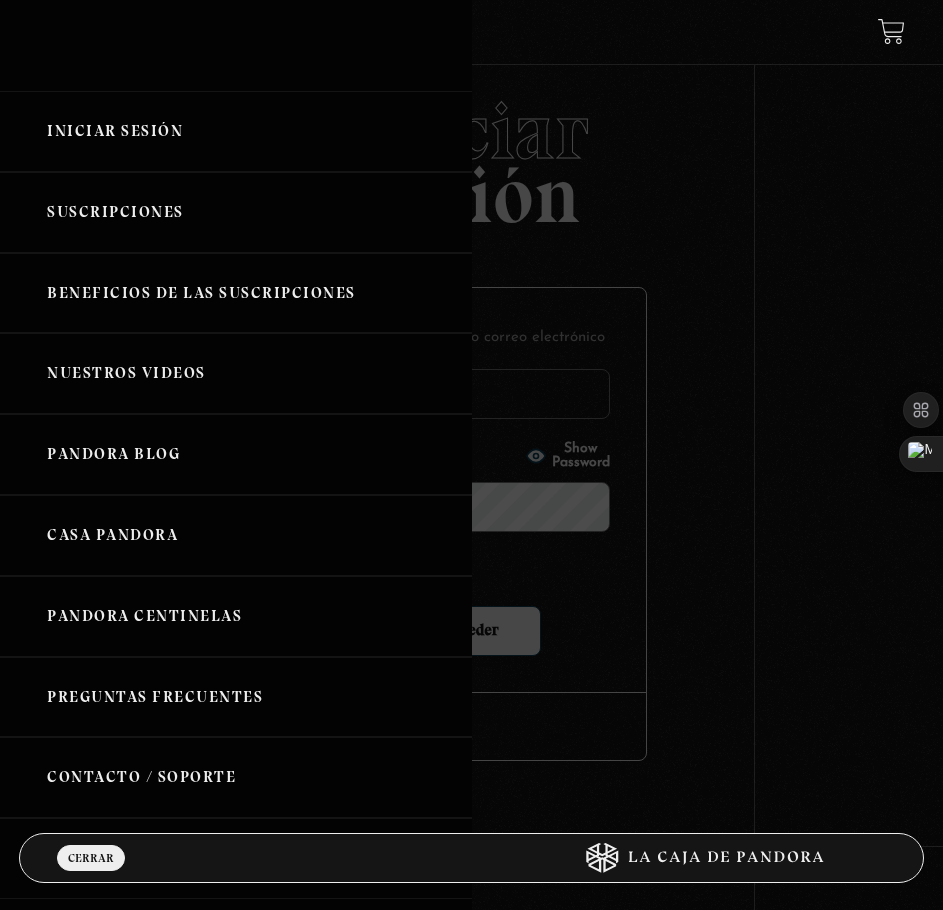 click on "Nuestros Videos" at bounding box center [236, 373] 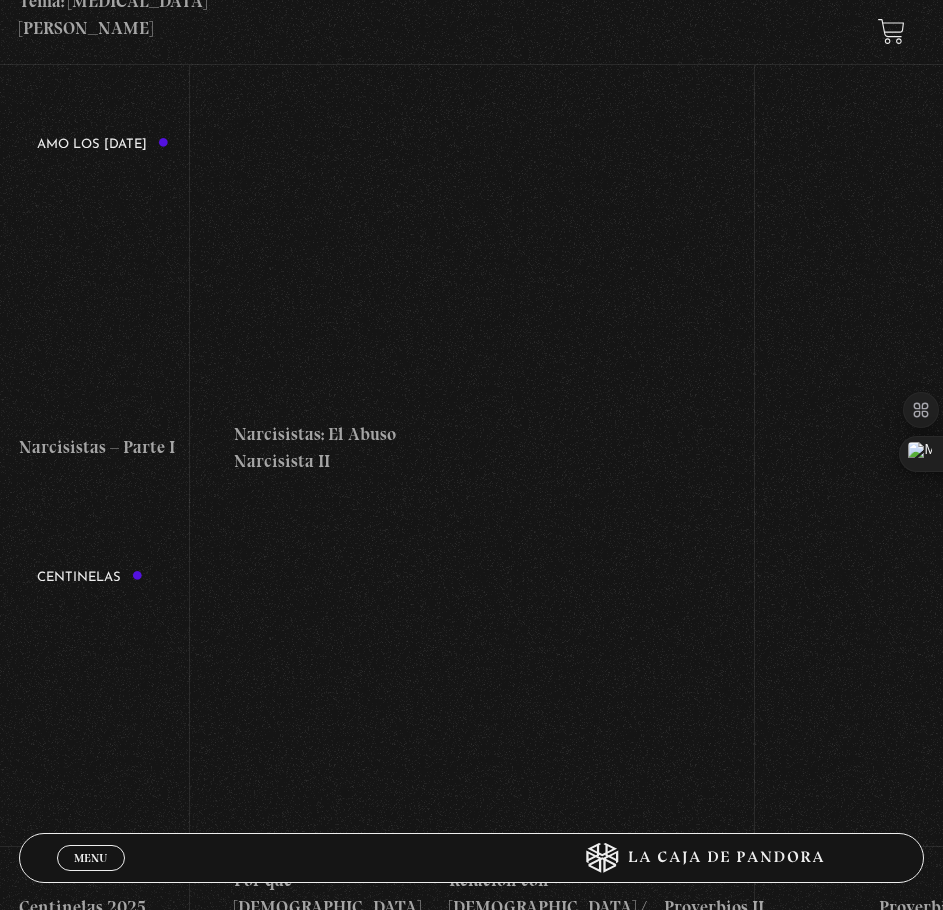scroll, scrollTop: 6167, scrollLeft: 0, axis: vertical 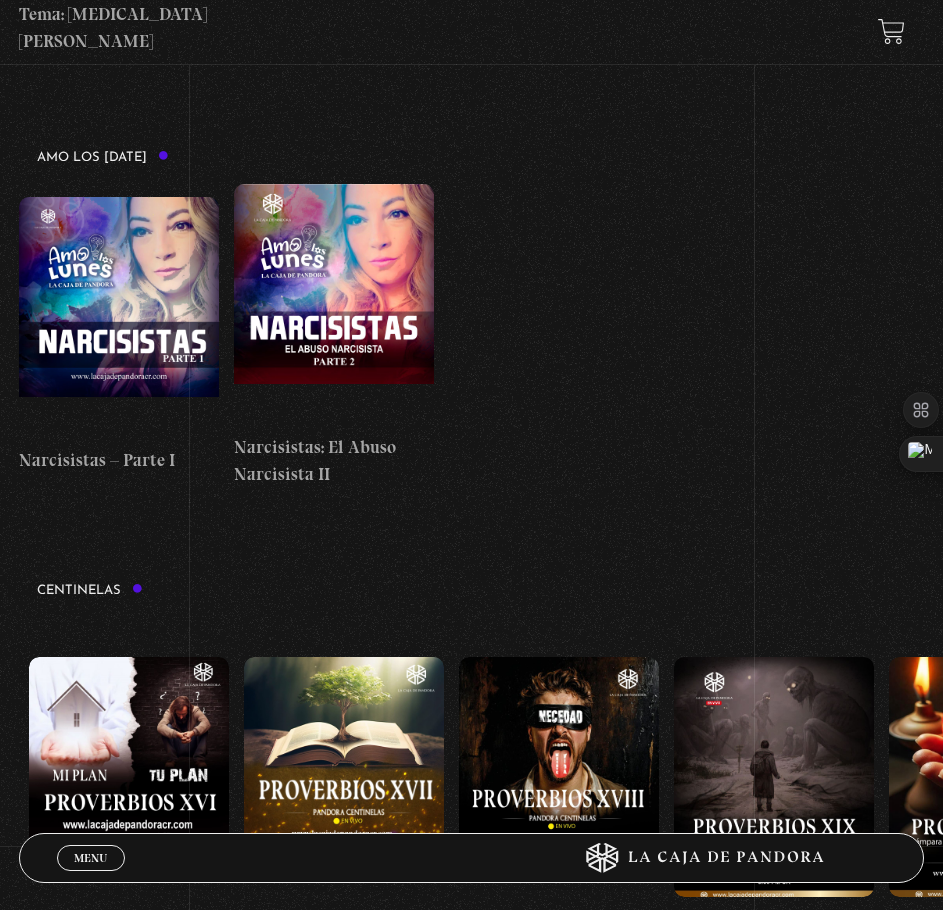 drag, startPoint x: 755, startPoint y: 501, endPoint x: 26, endPoint y: 560, distance: 731.3836 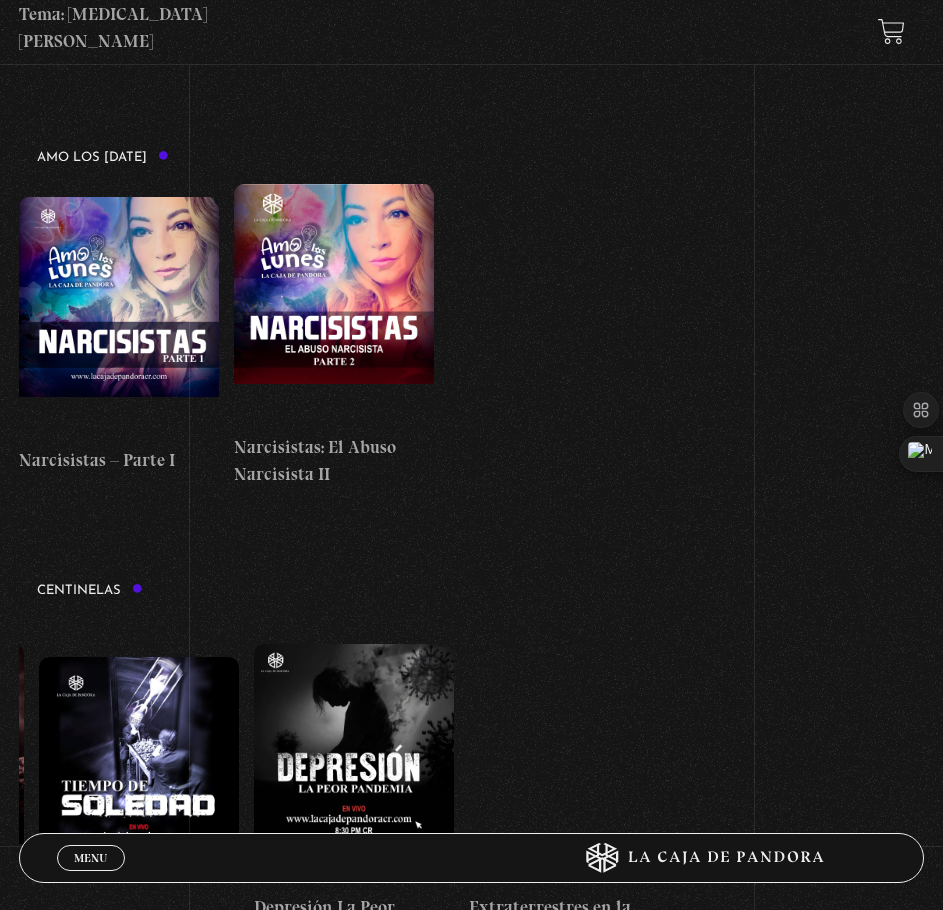 scroll, scrollTop: 0, scrollLeft: 5890, axis: horizontal 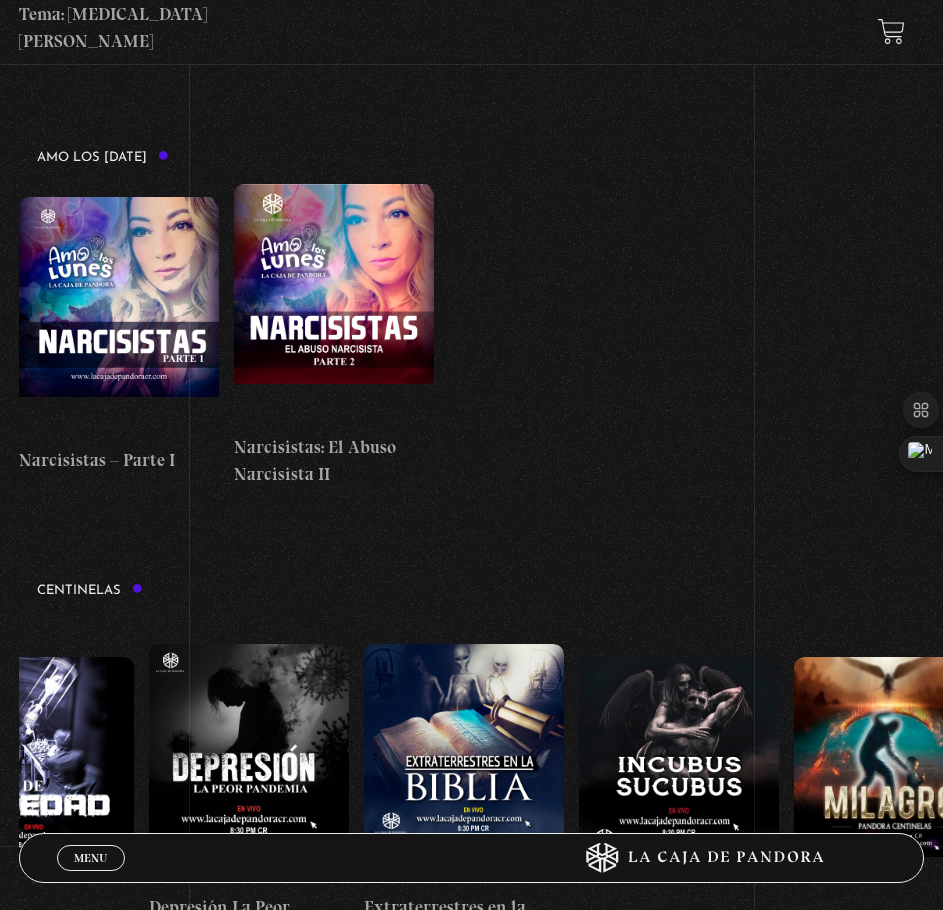 drag, startPoint x: 738, startPoint y: 442, endPoint x: 289, endPoint y: 514, distance: 454.73618 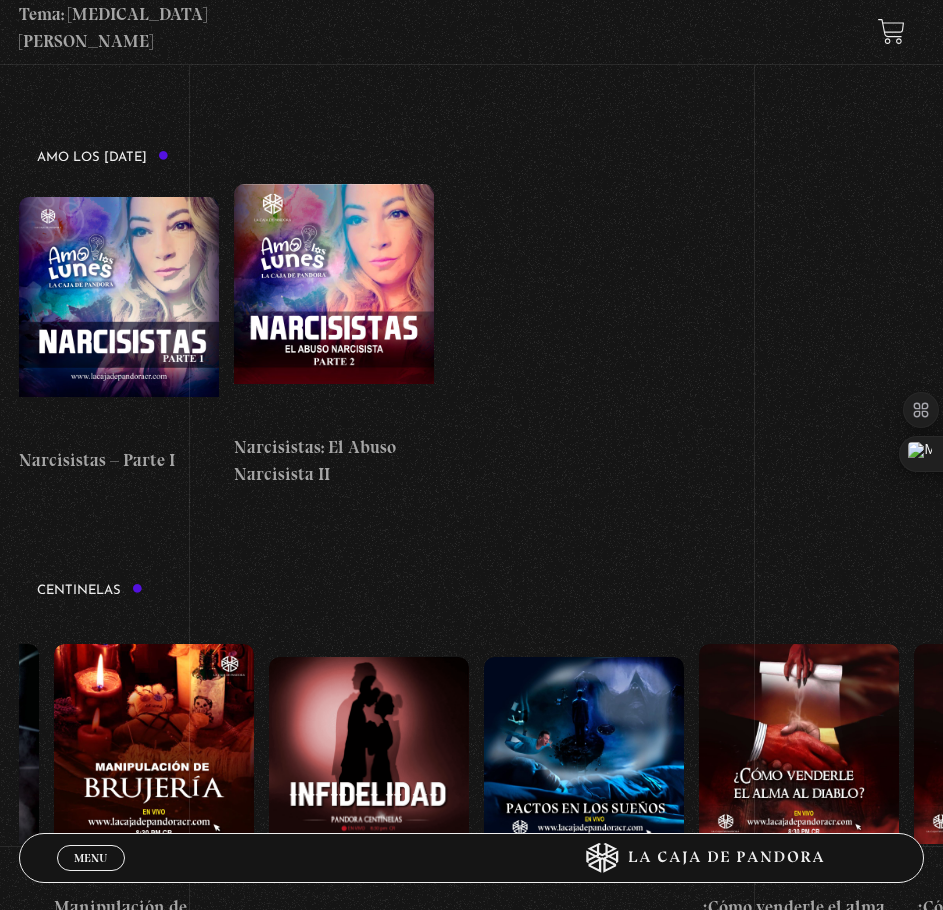 scroll, scrollTop: 0, scrollLeft: 7065, axis: horizontal 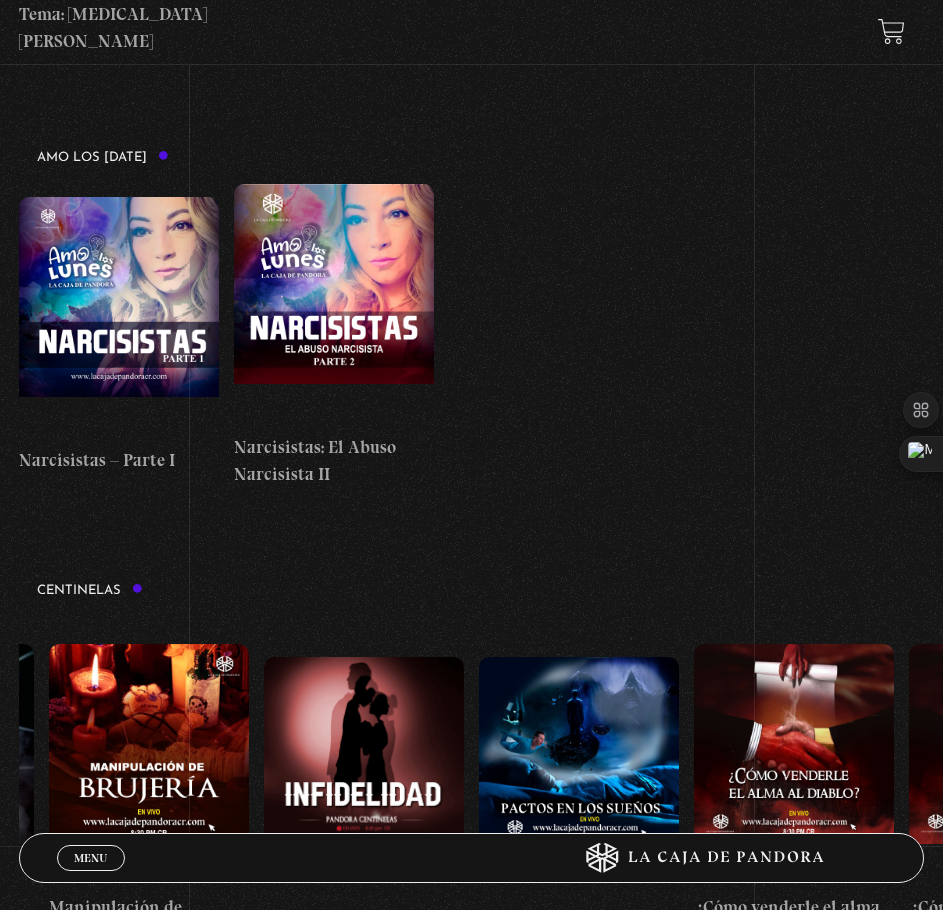 drag, startPoint x: 729, startPoint y: 484, endPoint x: 495, endPoint y: 537, distance: 239.92708 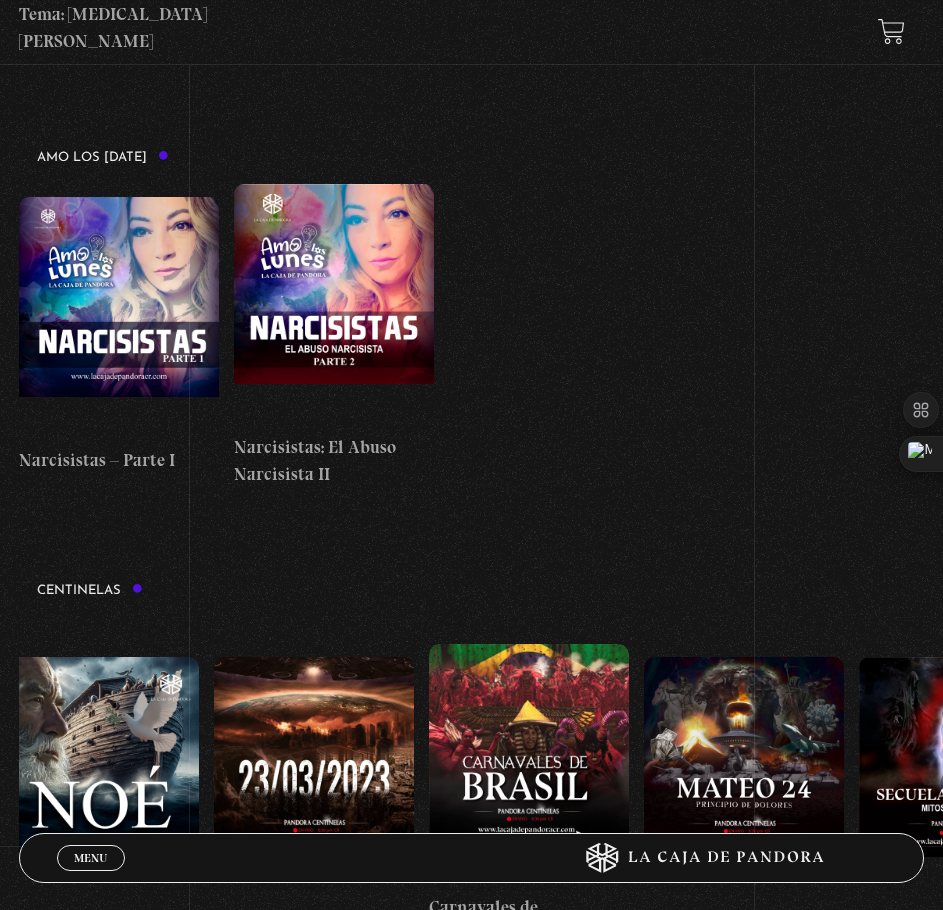 scroll, scrollTop: 0, scrollLeft: 8680, axis: horizontal 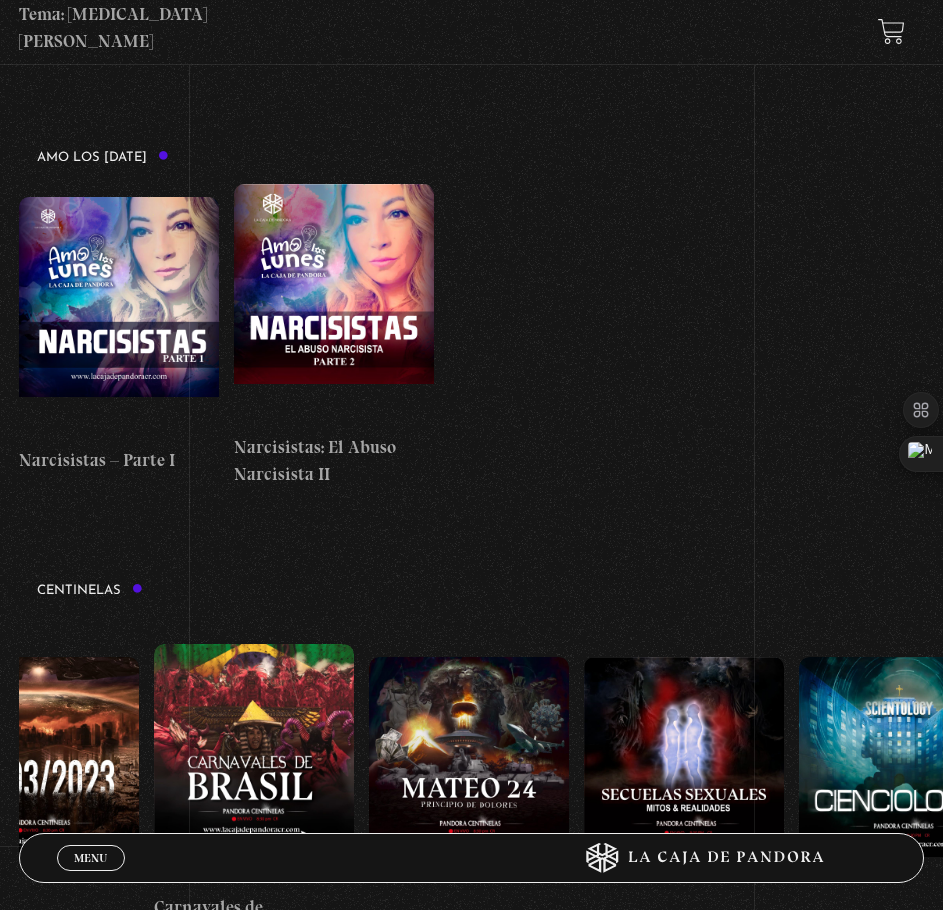 drag, startPoint x: 771, startPoint y: 484, endPoint x: 448, endPoint y: 547, distance: 329.0866 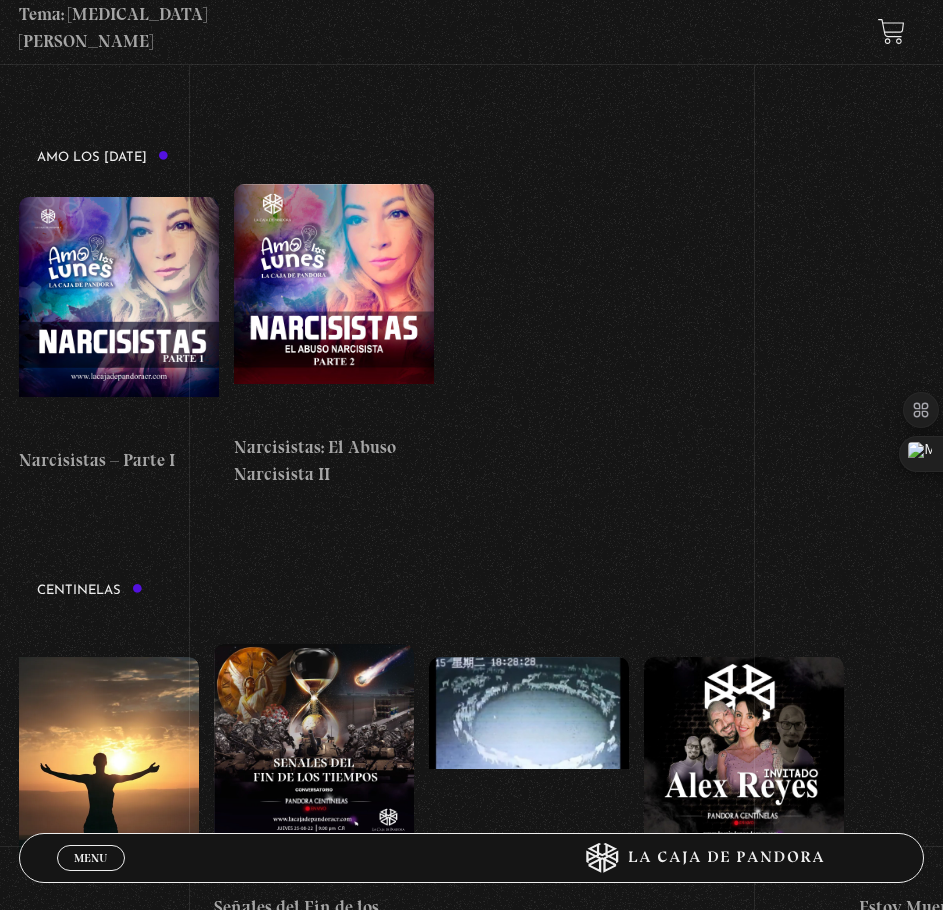 scroll, scrollTop: 0, scrollLeft: 10135, axis: horizontal 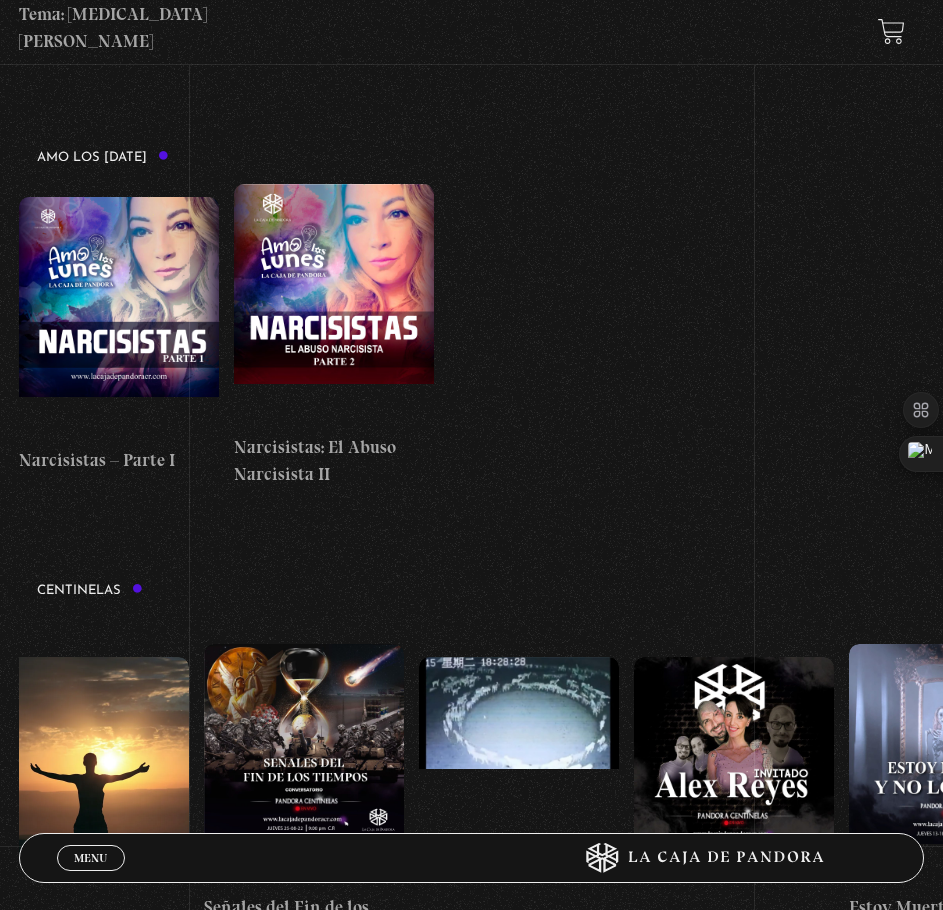drag, startPoint x: 840, startPoint y: 529, endPoint x: 549, endPoint y: 555, distance: 292.1592 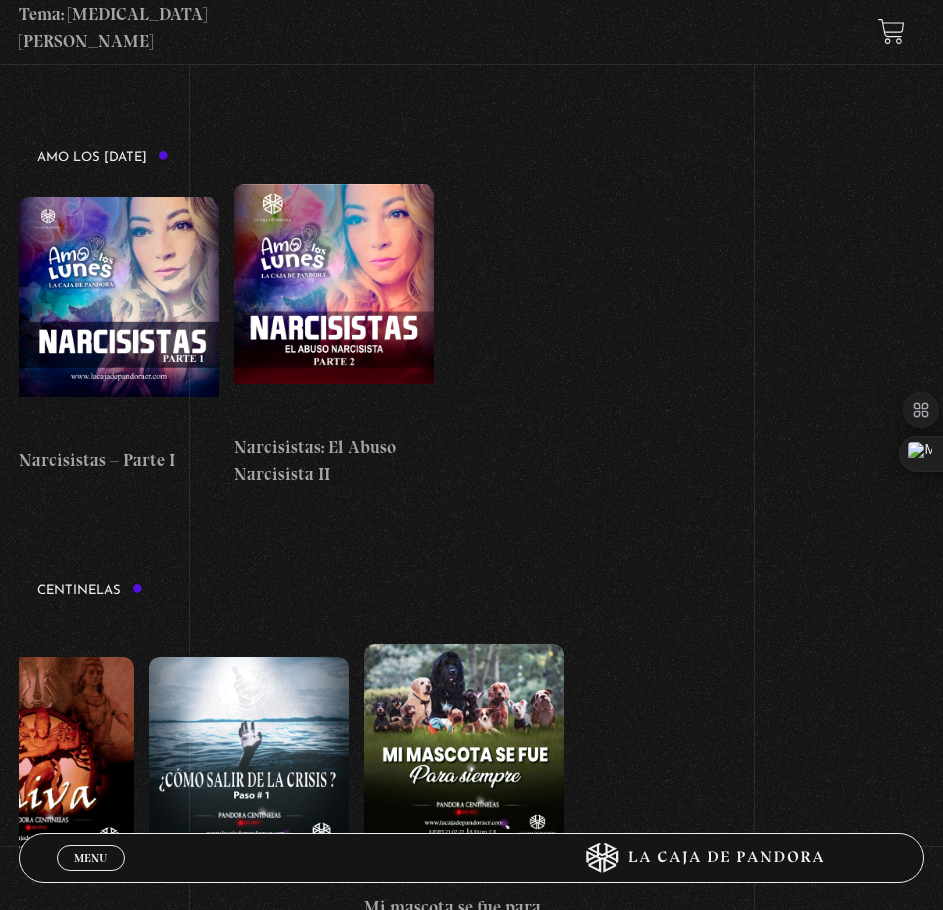 scroll, scrollTop: 0, scrollLeft: 11735, axis: horizontal 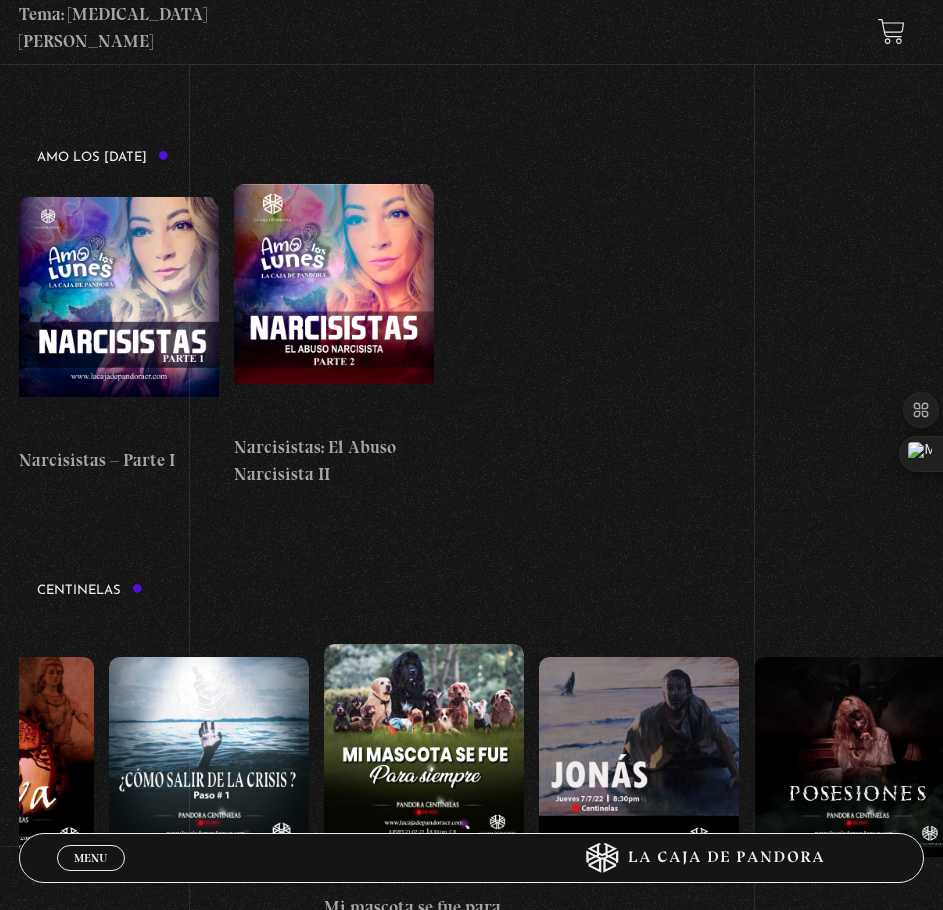 drag, startPoint x: 857, startPoint y: 535, endPoint x: 537, endPoint y: 533, distance: 320.00626 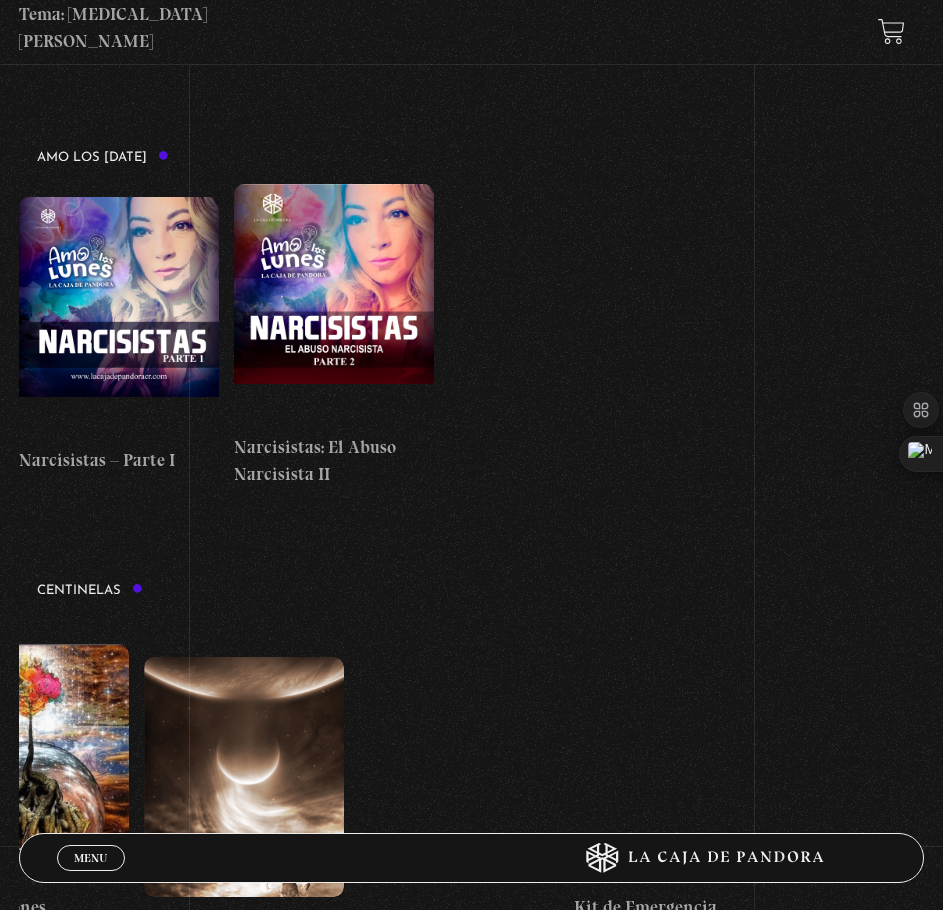 scroll, scrollTop: 0, scrollLeft: 15150, axis: horizontal 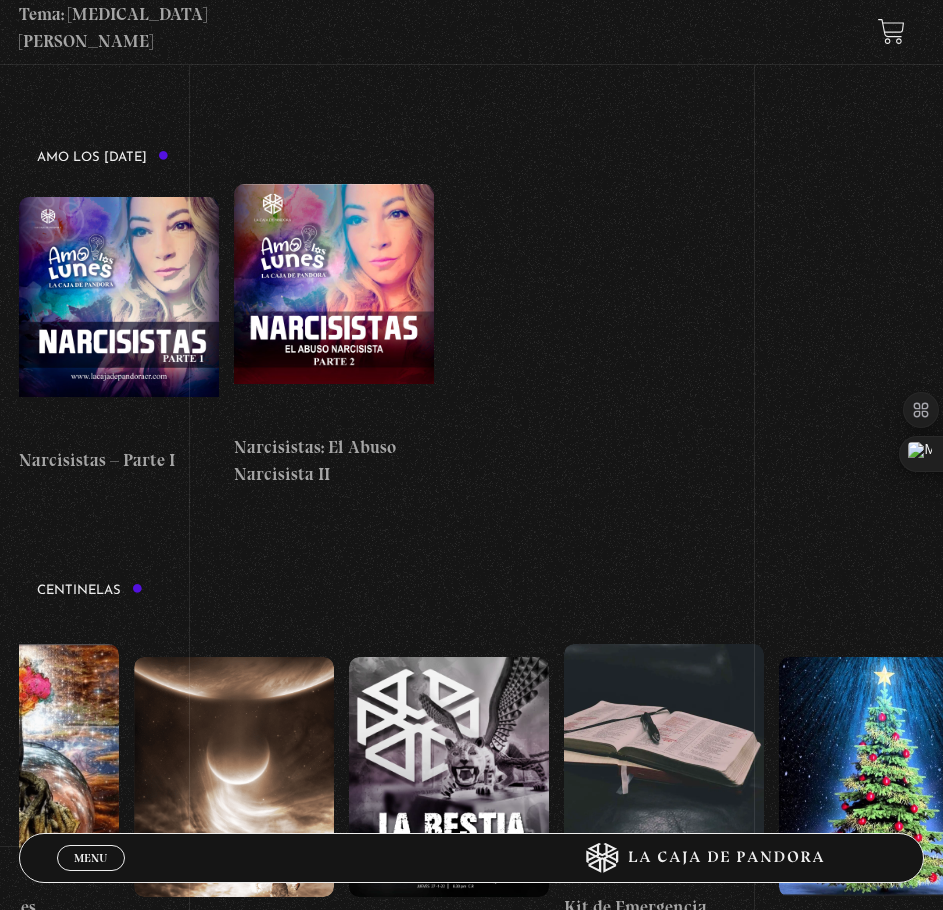 drag, startPoint x: 762, startPoint y: 516, endPoint x: 82, endPoint y: 534, distance: 680.2382 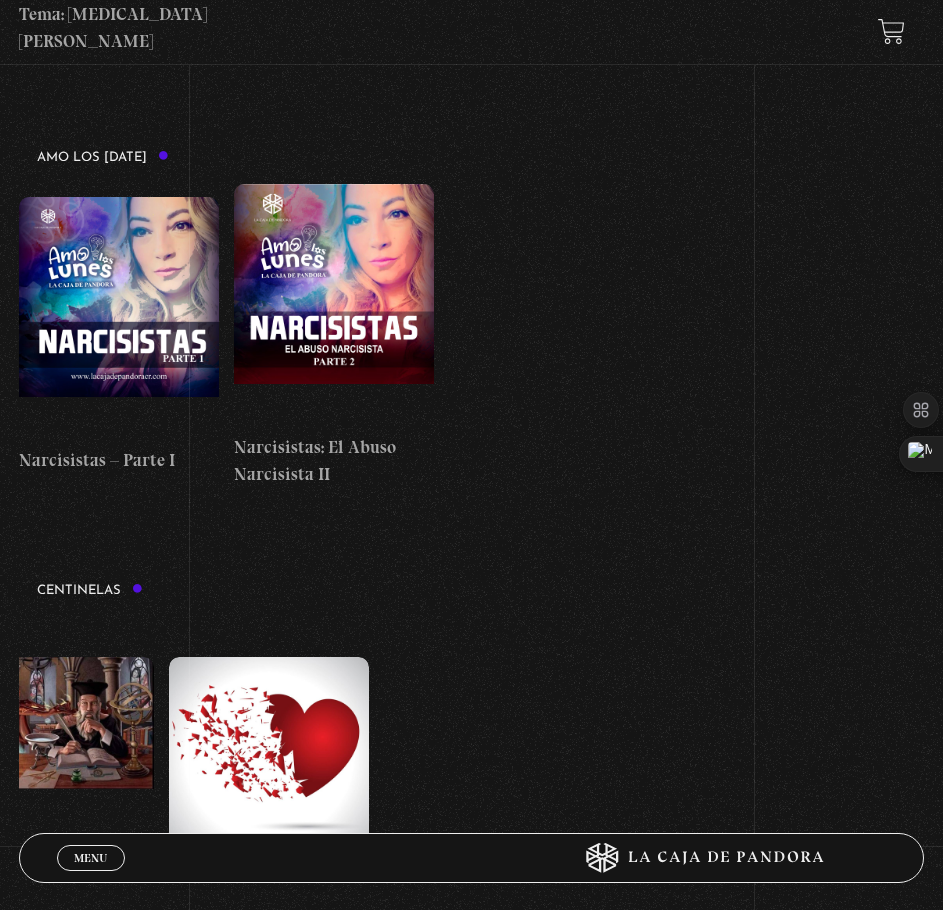 scroll, scrollTop: 0, scrollLeft: 17425, axis: horizontal 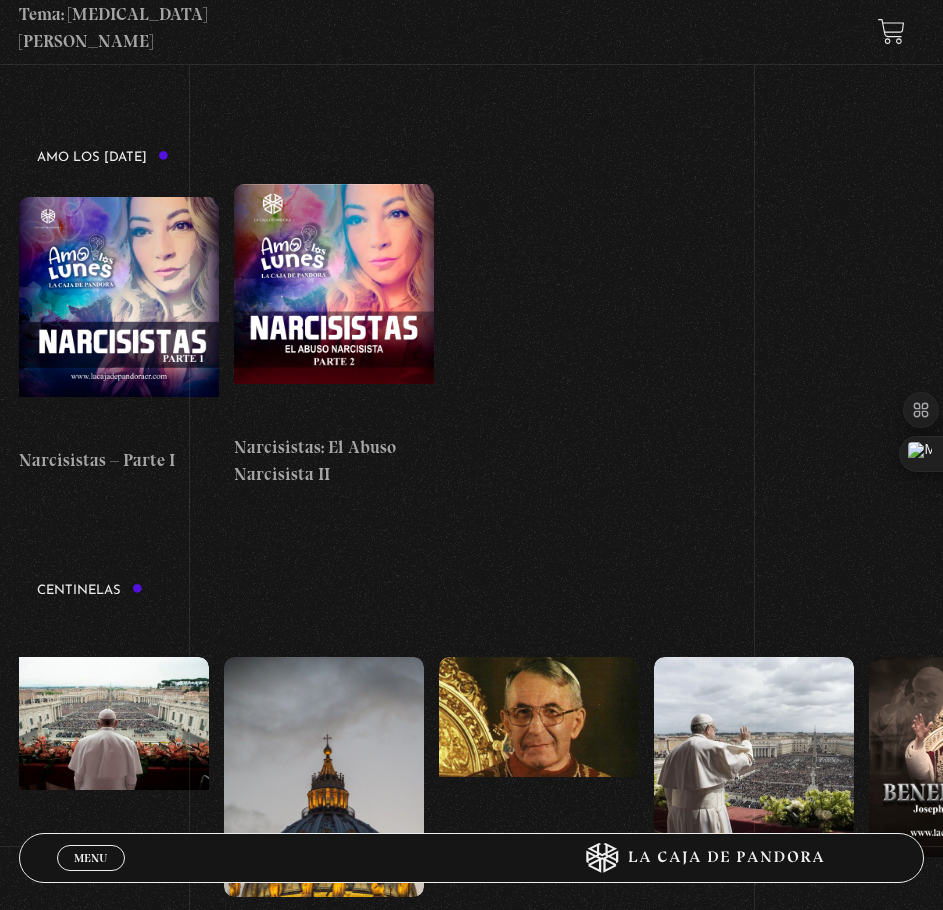 drag, startPoint x: 725, startPoint y: 518, endPoint x: 270, endPoint y: 562, distance: 457.12253 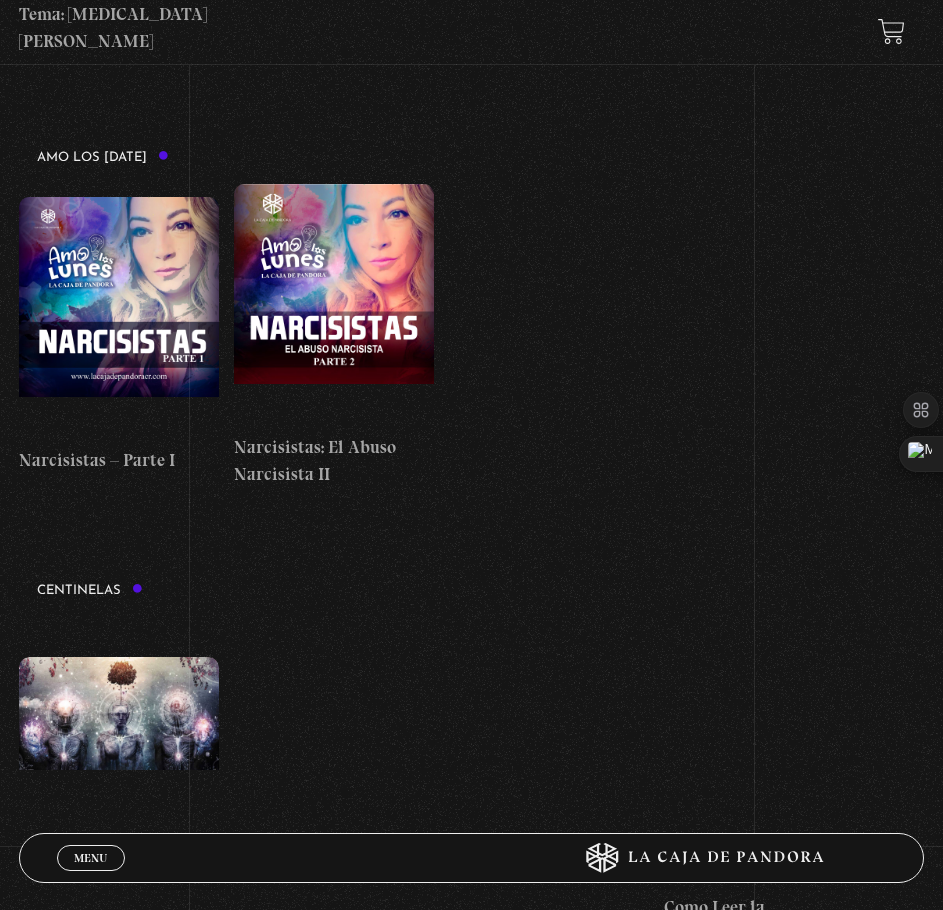 drag, startPoint x: 786, startPoint y: 488, endPoint x: 399, endPoint y: 544, distance: 391.0307 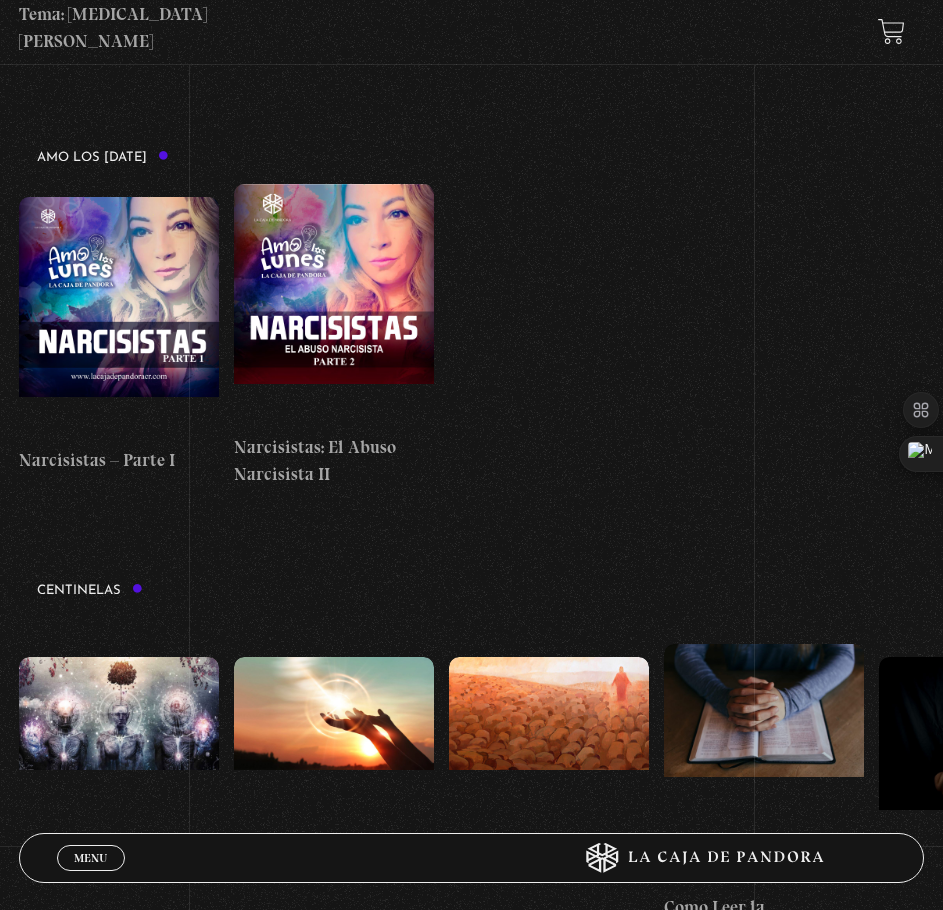 click on "Centinelas 2025     Por qué Dios no me escucha     Relación con Dios / Proverbio I     Proverbios II     Proverbios III     Proverbios IV     Proverbios V     Proverbios VI     Proverbios VII     Proverbios VIII     Proverbio IX     Proverbio X     Proverbios XI     Proverbios XII     Proverbios XIII     Proverbio XIV     Proverbios XV     Proverbios XVI     Proverbios XVII     Proverbios XVIII     Proverbios XIX     Proverbios XX     Proverbios XXI     Cómo Celebrar si se esta roto?     Josefina en el Infierno     Artistas que decidieron seguir a Jesús     Cuando Digan: ¨Paz y Seguridad¨     Tiempo de Soledad     Depresión La Peor Pandemia     Extraterrestres en la Biblia     Incubus y Sucubus     Milagros     Debo perdonar a Mamá     Manipulación de Brujería     Infidelidad     Pactos en los Sueños     ¿Cómo venderle el alma al diablo Parte I?     ¿Cómo venderle el alma al diablo Parte II?     La Iluminada     Noé     23/03/2023     Carnavales de Brasil     Mateo 24     Secuelas Sexuales" at bounding box center [-7542, 796] 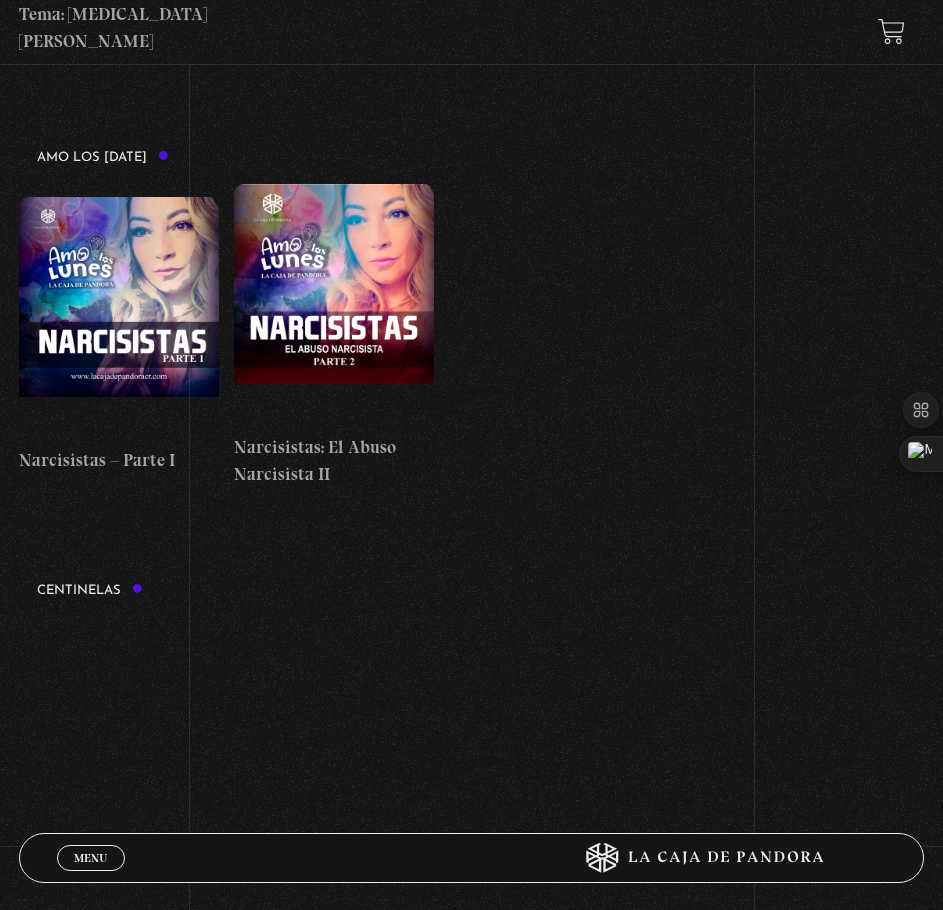 scroll, scrollTop: 0, scrollLeft: 21005, axis: horizontal 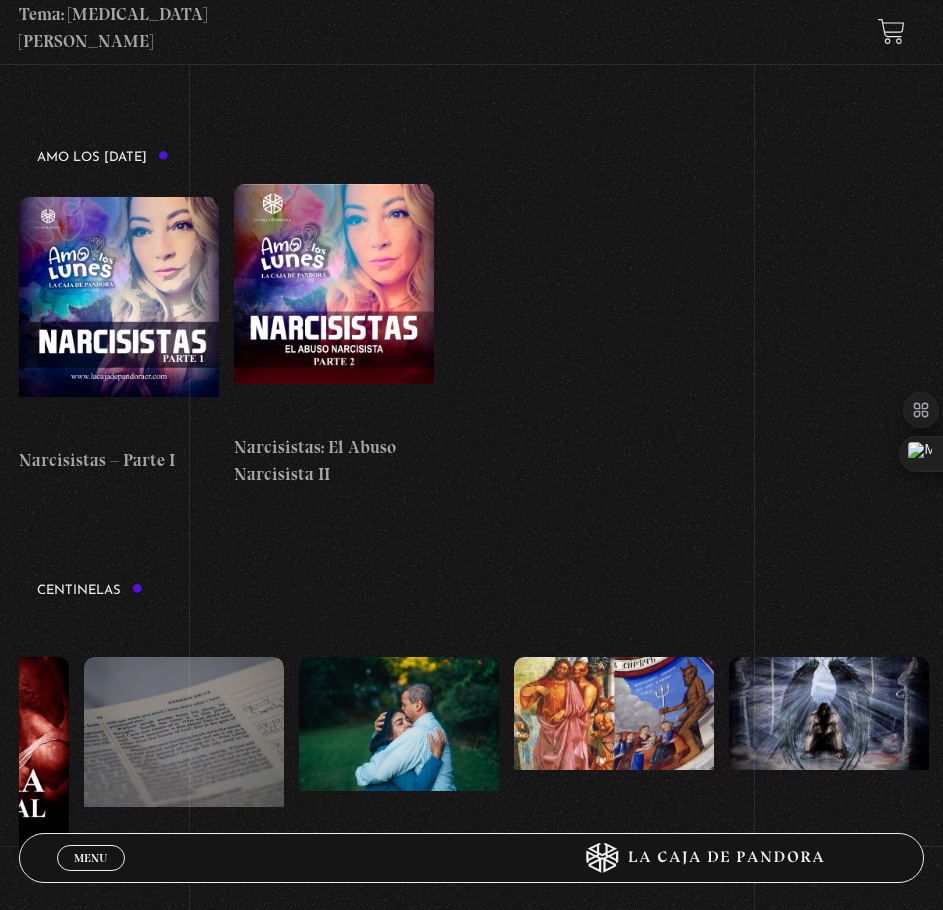 drag, startPoint x: 749, startPoint y: 516, endPoint x: 419, endPoint y: 548, distance: 331.54788 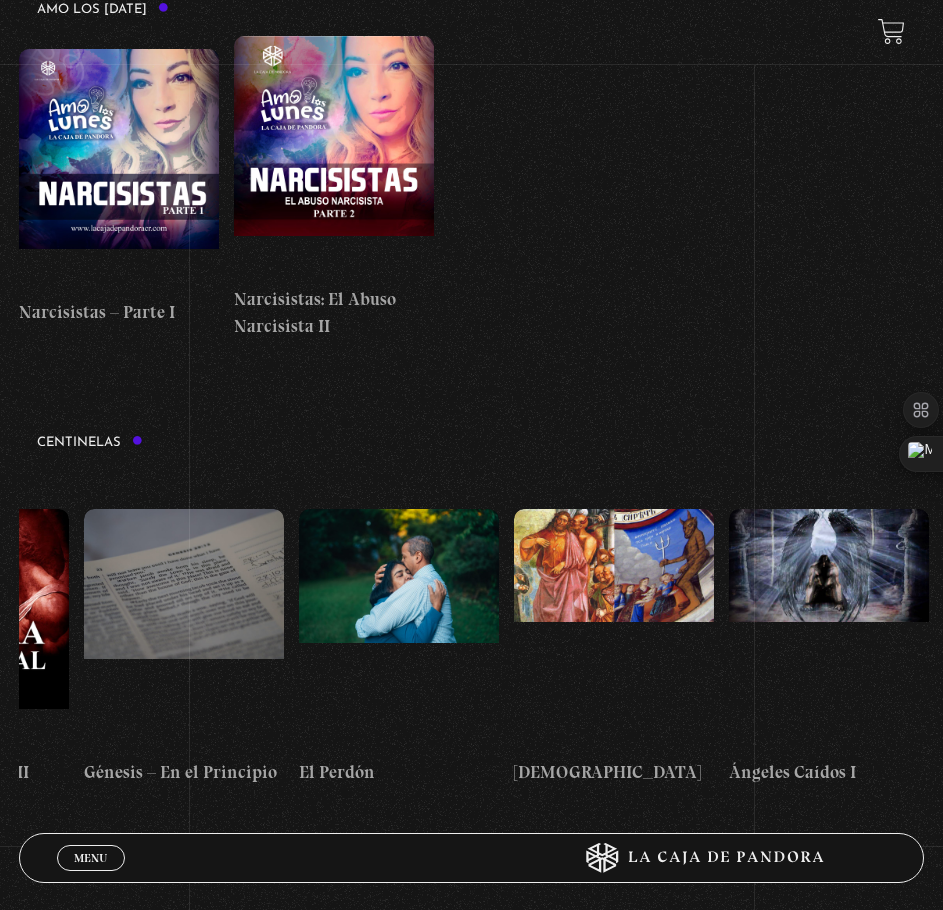 scroll, scrollTop: 6500, scrollLeft: 0, axis: vertical 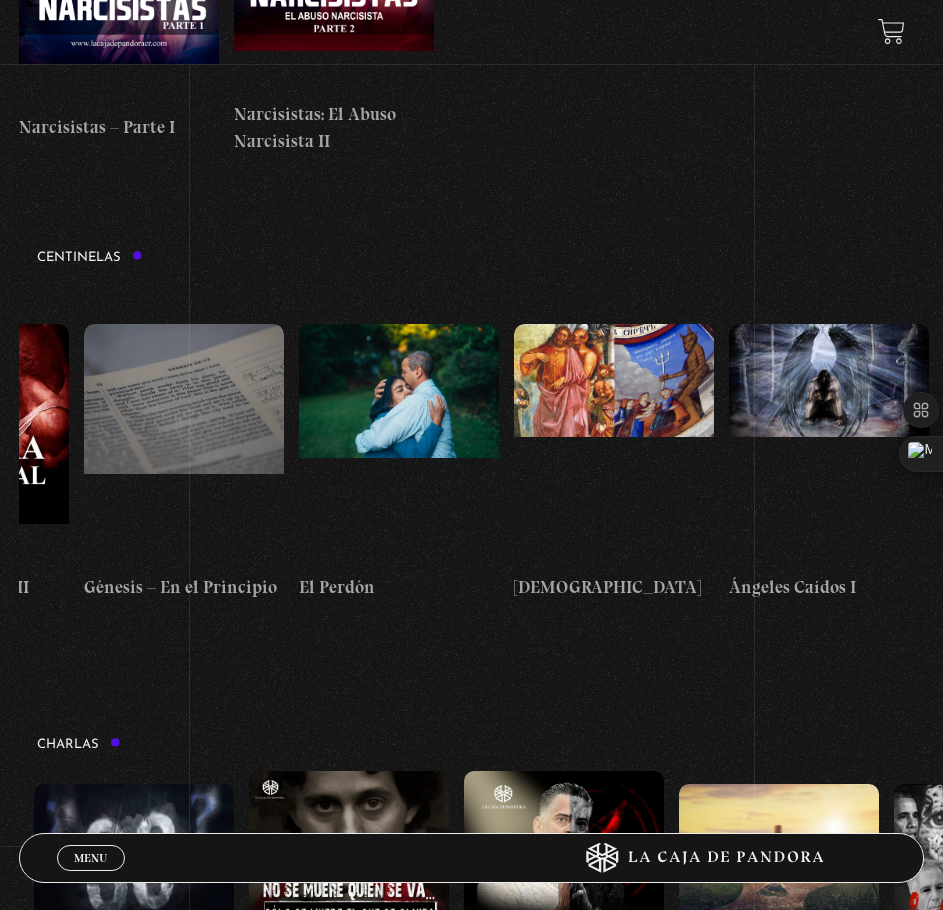drag, startPoint x: 660, startPoint y: 534, endPoint x: 534, endPoint y: 568, distance: 130.5067 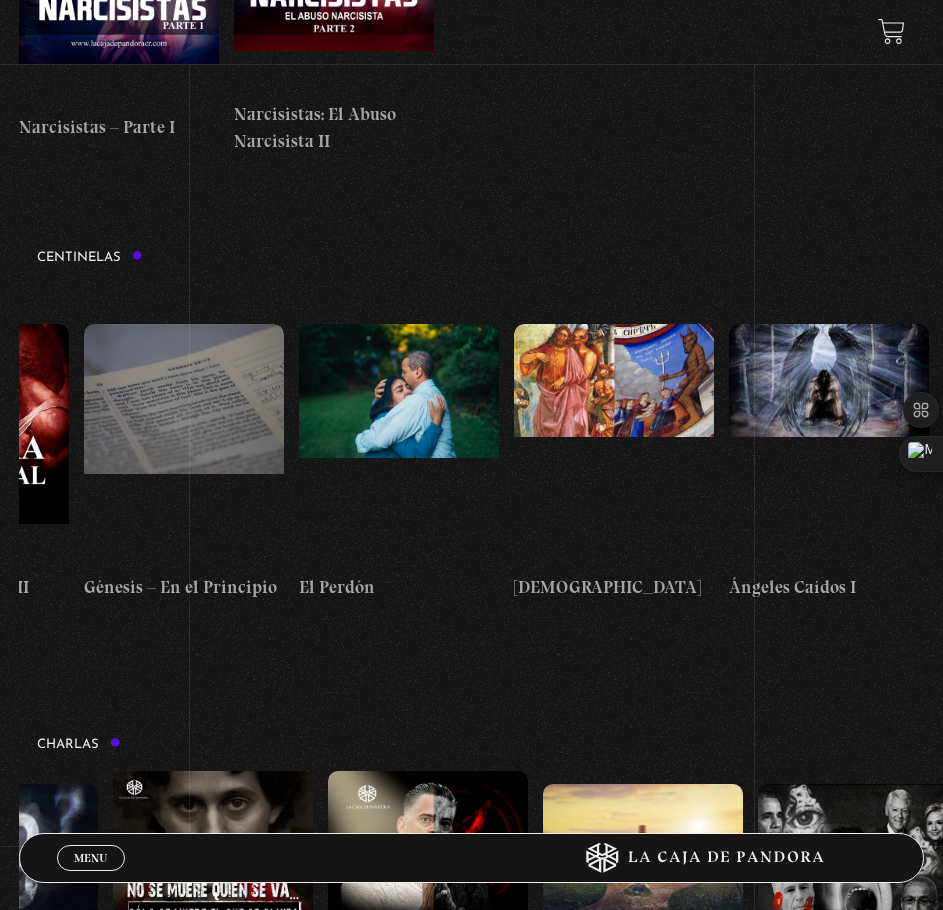 drag, startPoint x: 737, startPoint y: 574, endPoint x: 549, endPoint y: 577, distance: 188.02394 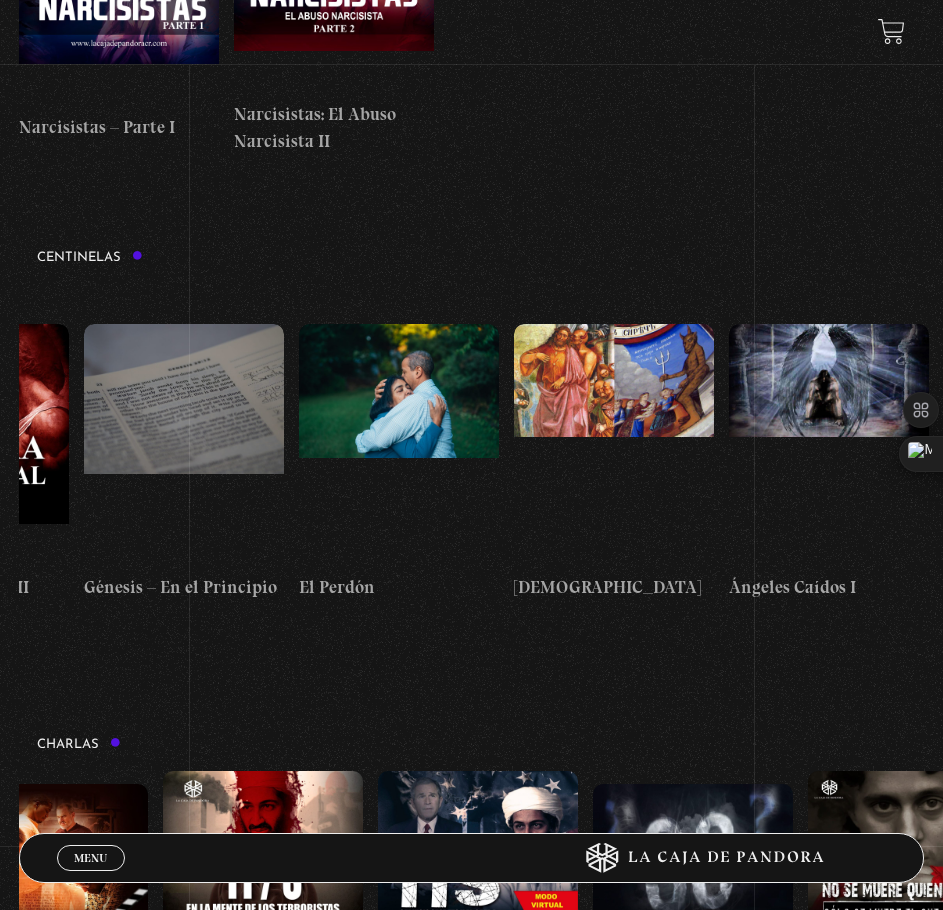 scroll, scrollTop: 0, scrollLeft: 36, axis: horizontal 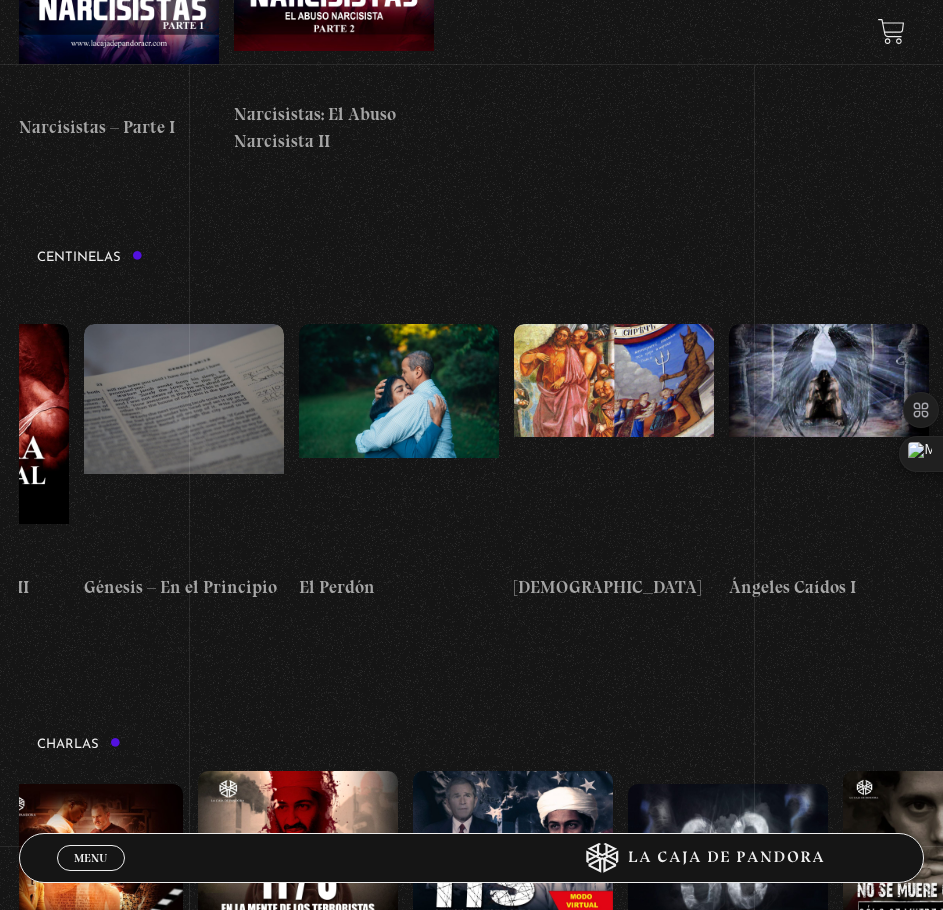 drag, startPoint x: 837, startPoint y: 569, endPoint x: 730, endPoint y: 565, distance: 107.07474 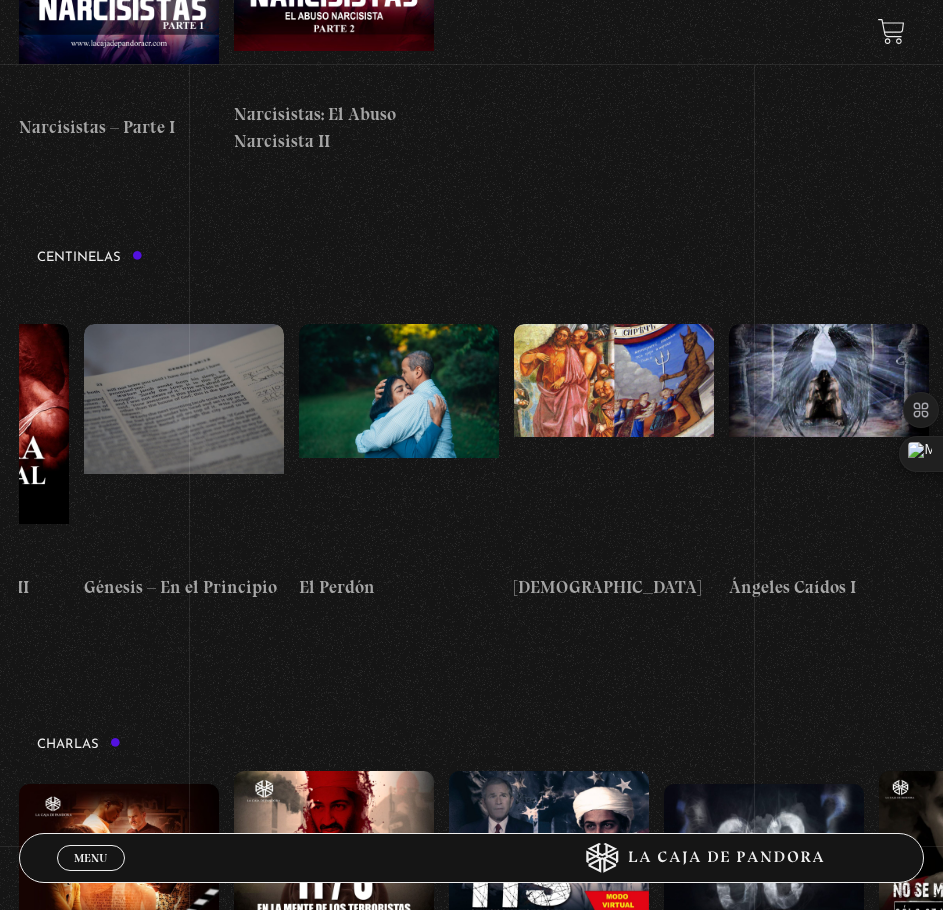drag, startPoint x: 465, startPoint y: 603, endPoint x: 595, endPoint y: 587, distance: 130.98091 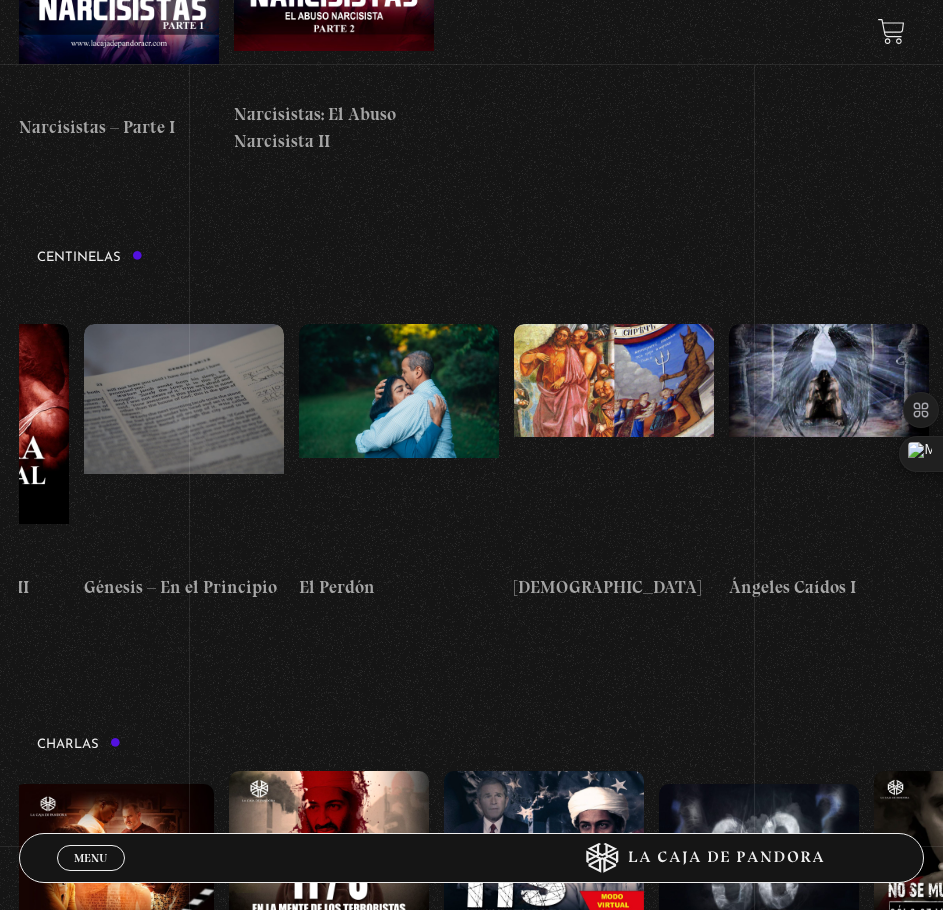 scroll, scrollTop: 0, scrollLeft: 0, axis: both 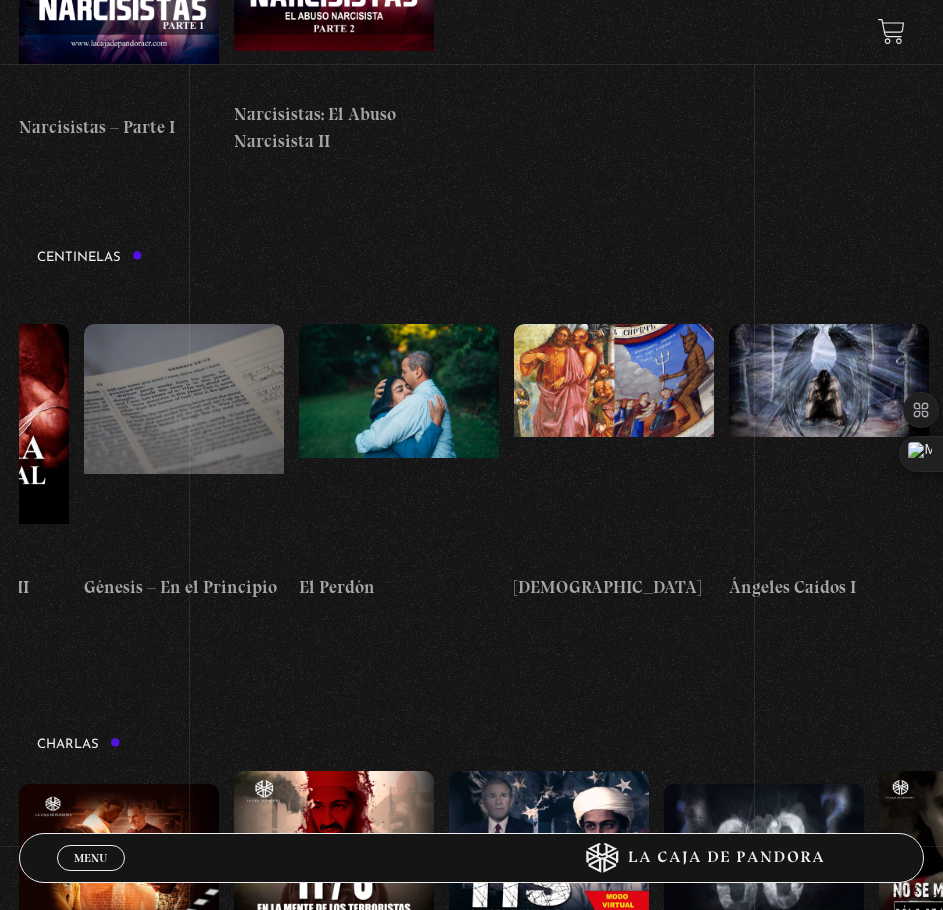 drag, startPoint x: 284, startPoint y: 702, endPoint x: 397, endPoint y: 571, distance: 173.00288 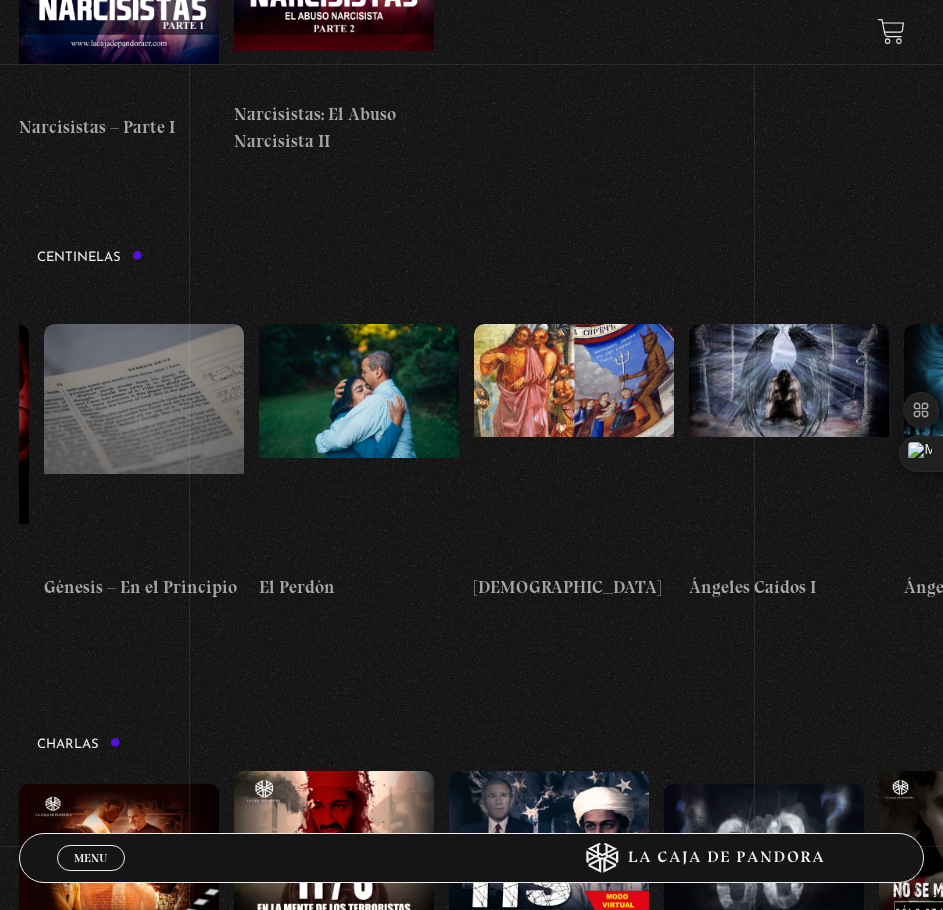 drag, startPoint x: 410, startPoint y: 256, endPoint x: 484, endPoint y: 324, distance: 100.49876 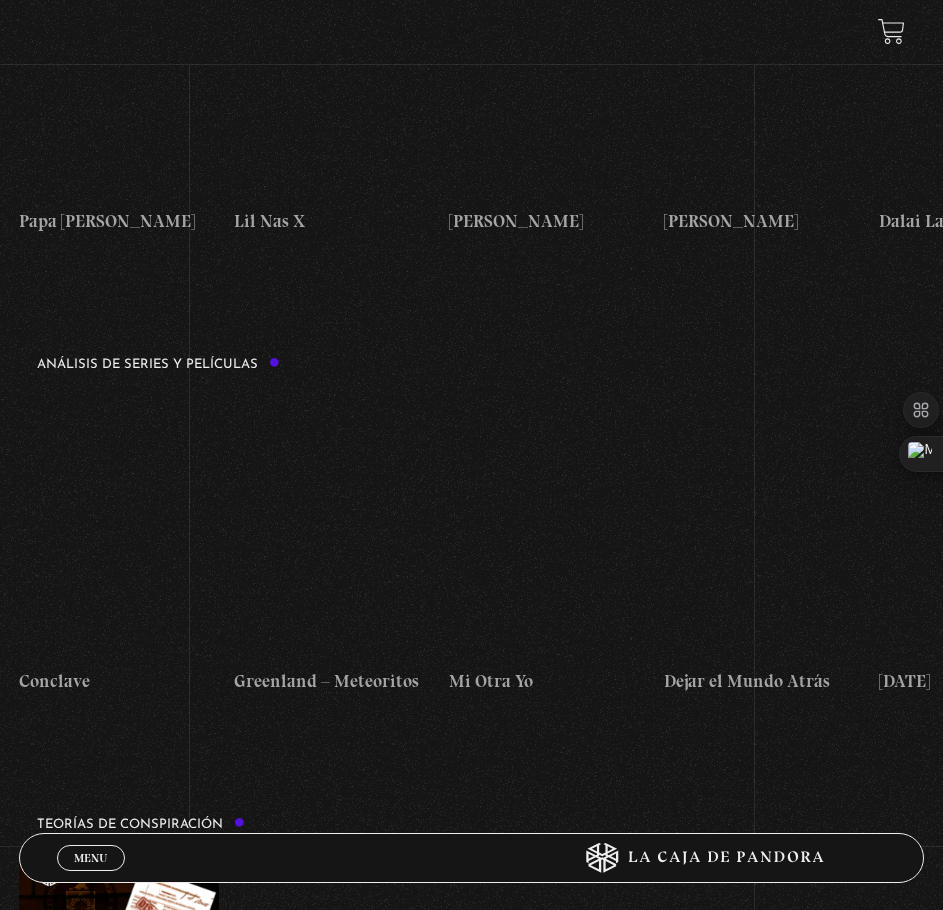 scroll, scrollTop: 1832, scrollLeft: 0, axis: vertical 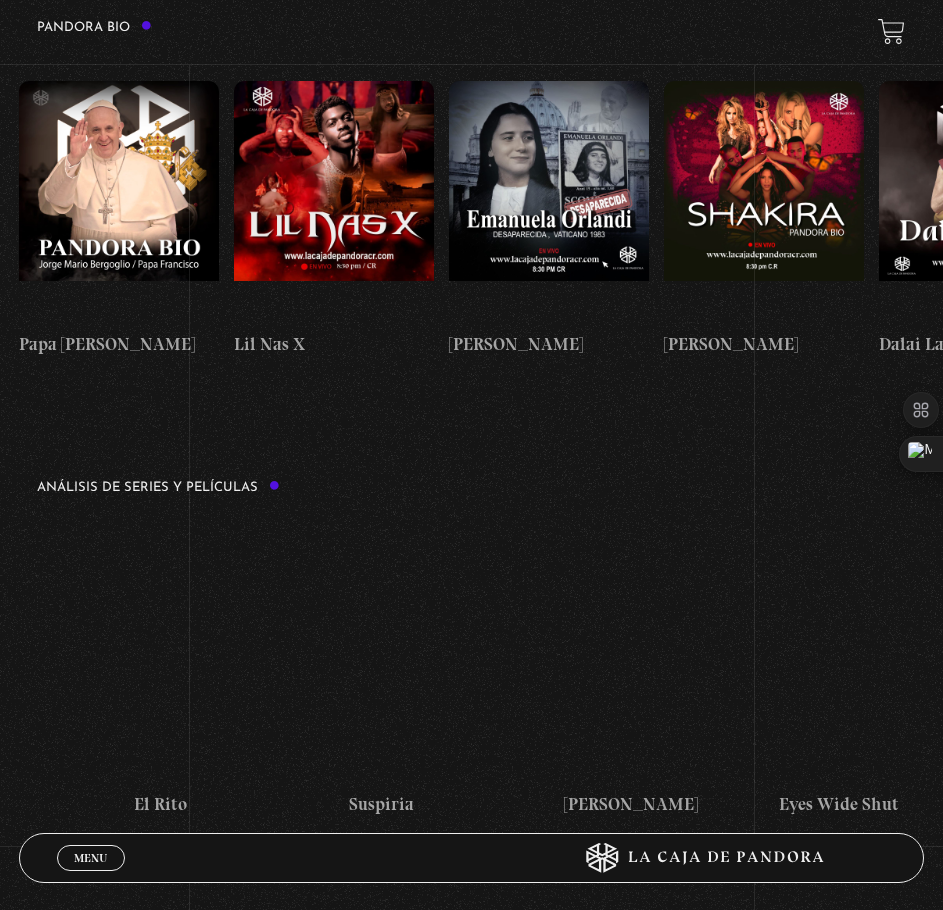 drag, startPoint x: 632, startPoint y: 501, endPoint x: 291, endPoint y: 540, distance: 343.22296 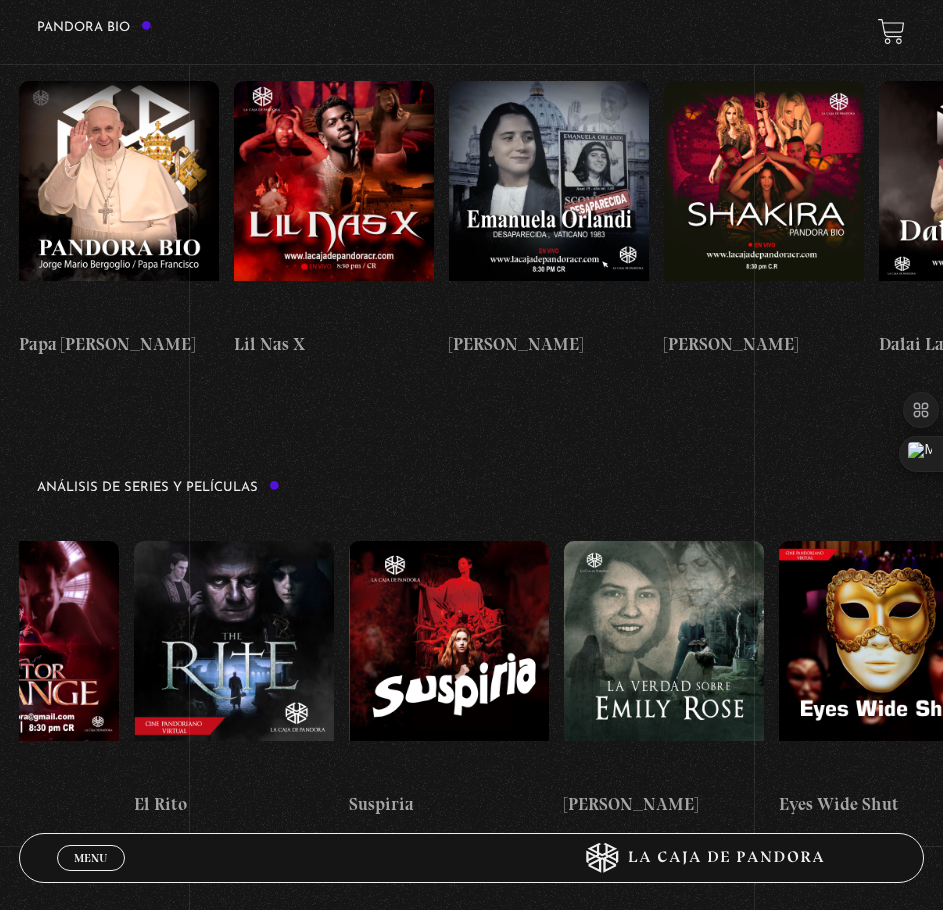 click on "Conclave     Greenland – Meteoritos     Mi Otra Yo     Dejar el Mundo Atrás     Midsommar     El exorcista del Papa     White Noise     Dr. Strange     El Rito     Suspiria     Emily Rose     Eyes Wide Shut     La Pasión de Cristo     Archivo 81     The Whistleblower     Dont Look Up     Hereditary – Maldiciones     El Juego del Calamar     Sabrina la Bruja Adolescente II     Dark     Sabrina la Bruja Adolescente I     Transferencia de Espíritus (Behind Her Eyes)" at bounding box center [709, 679] 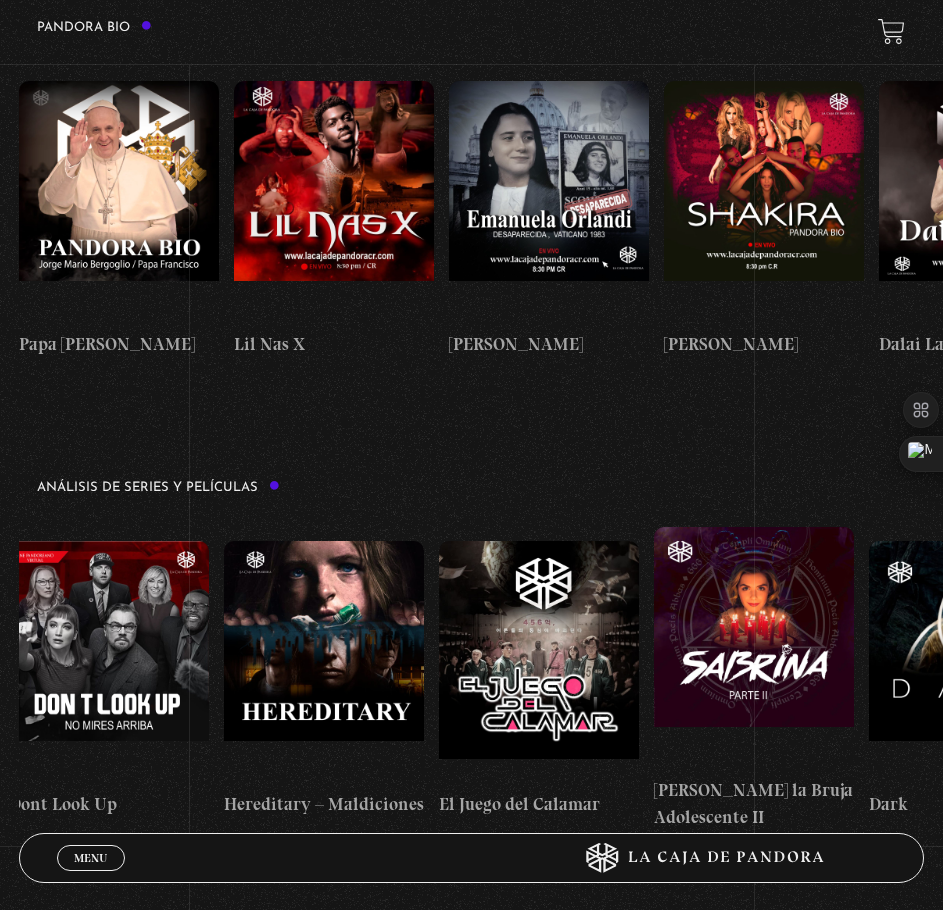 scroll, scrollTop: 0, scrollLeft: 3776, axis: horizontal 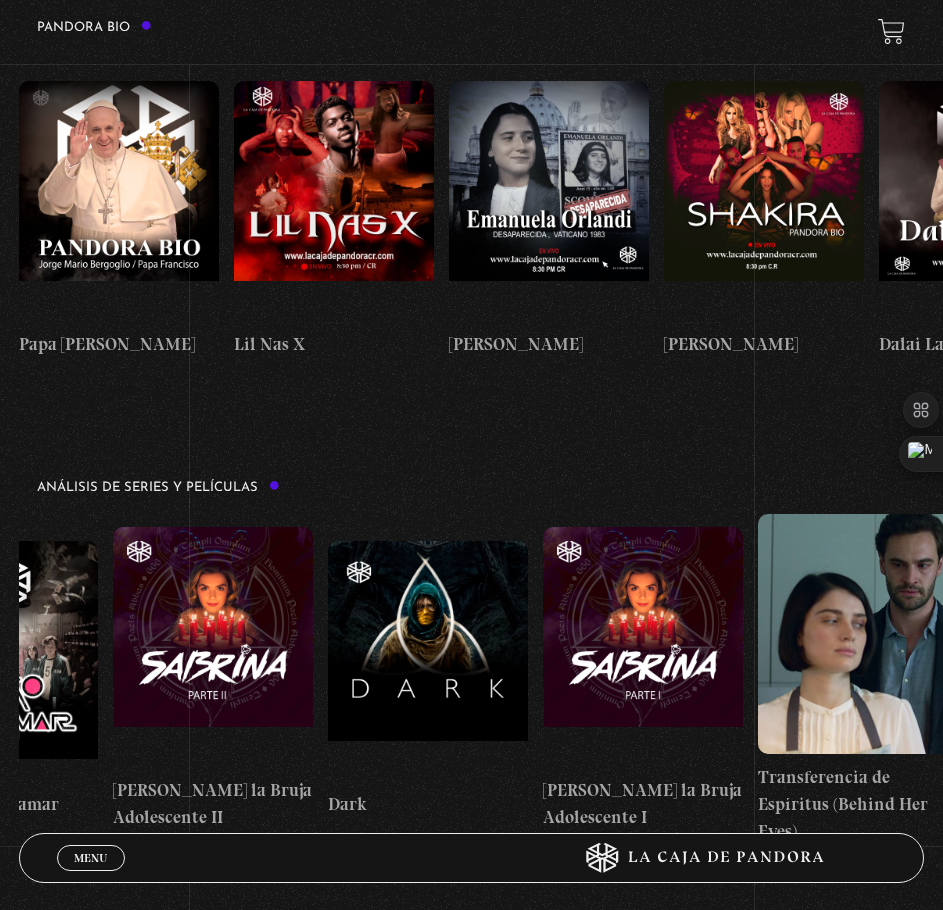 drag, startPoint x: 815, startPoint y: 480, endPoint x: 190, endPoint y: 539, distance: 627.7786 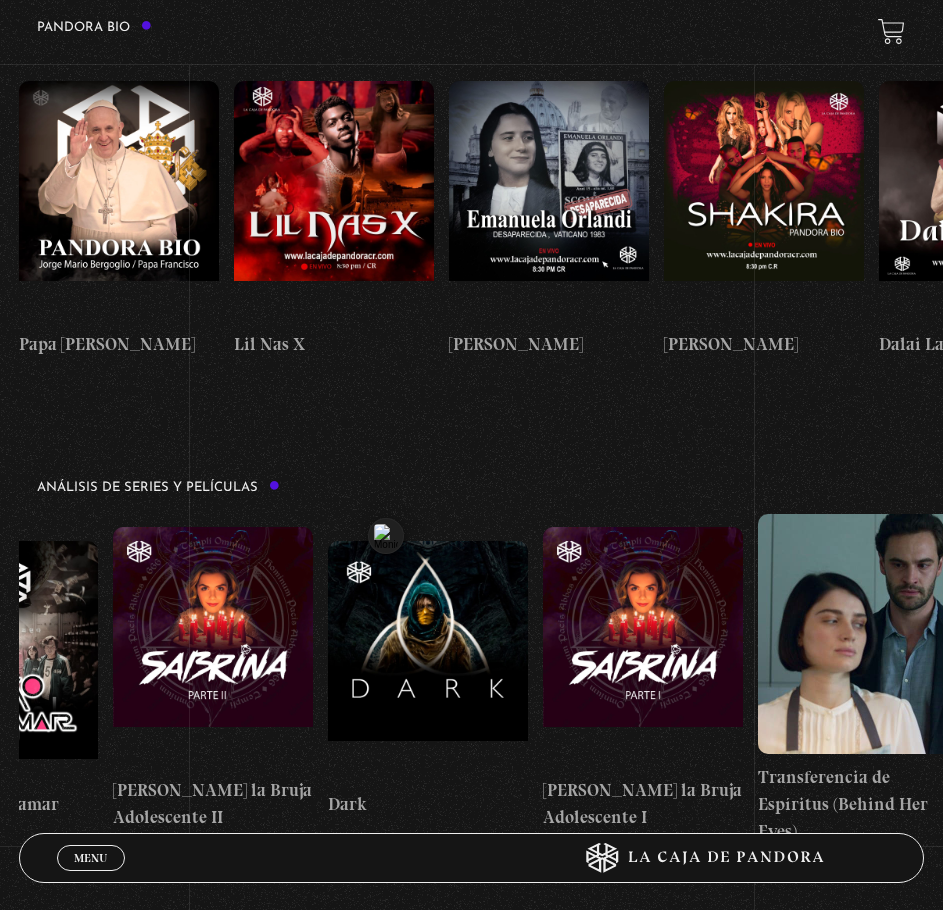 drag, startPoint x: 915, startPoint y: 458, endPoint x: 338, endPoint y: 546, distance: 583.672 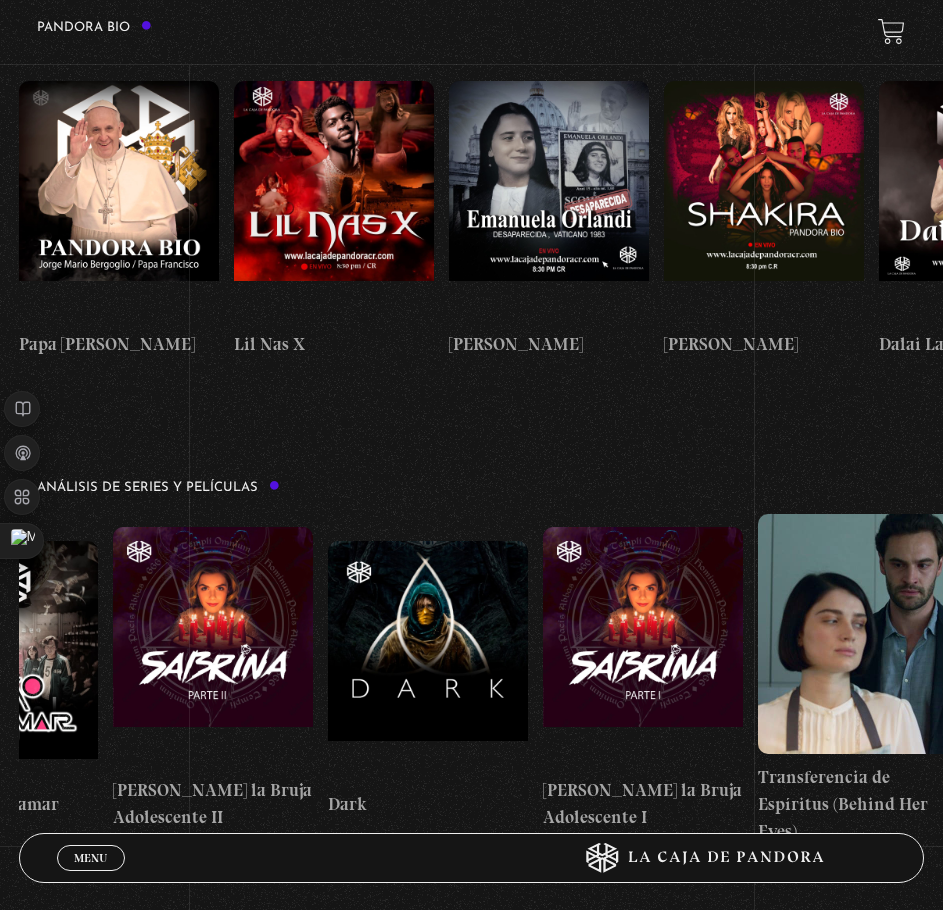 drag, startPoint x: 866, startPoint y: 570, endPoint x: 300, endPoint y: 586, distance: 566.2261 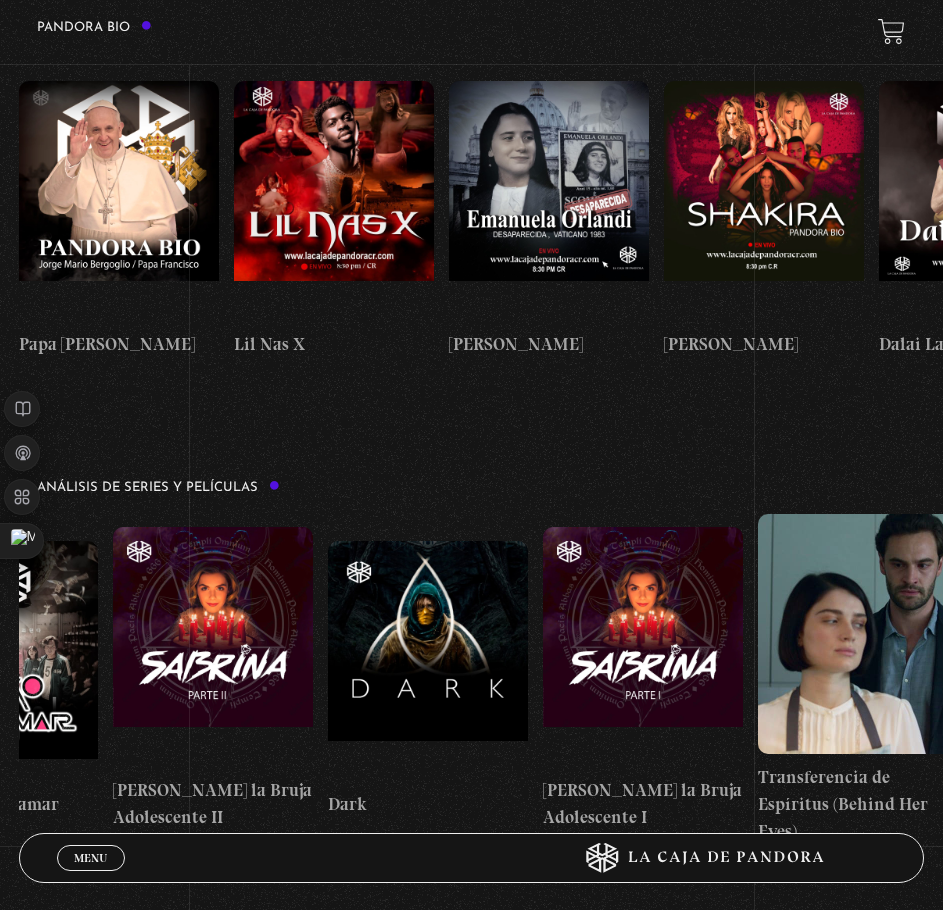 click at bounding box center (643, 647) 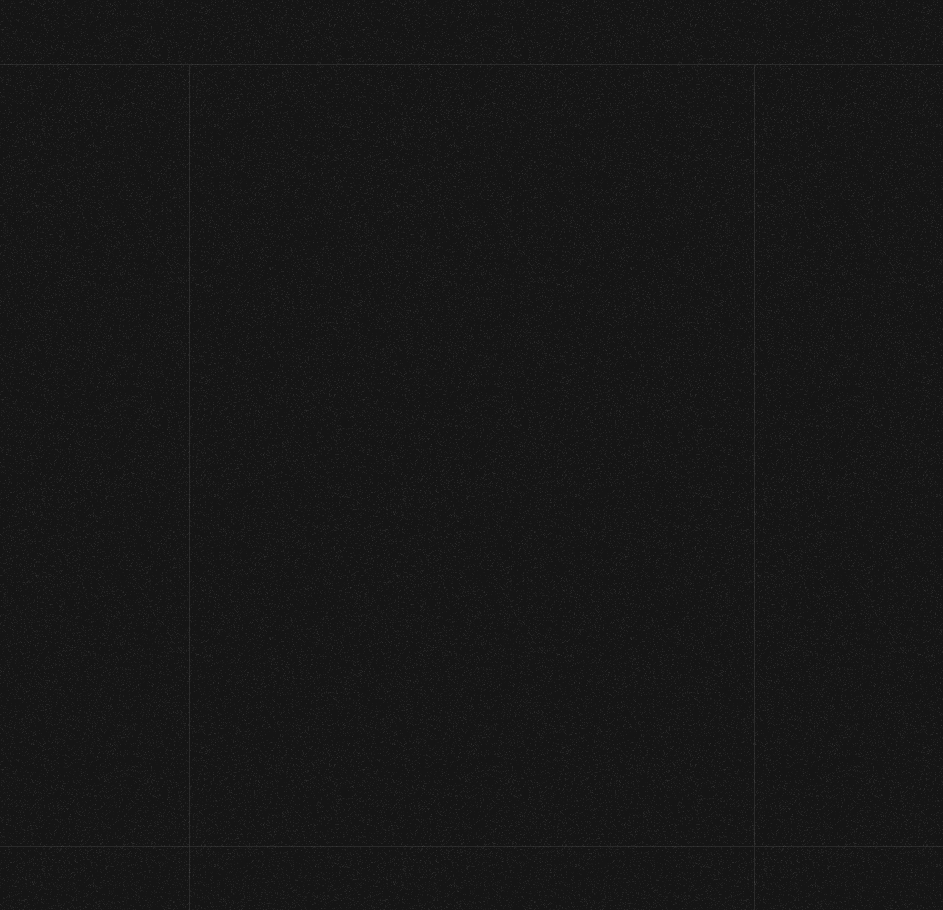 scroll, scrollTop: 0, scrollLeft: 0, axis: both 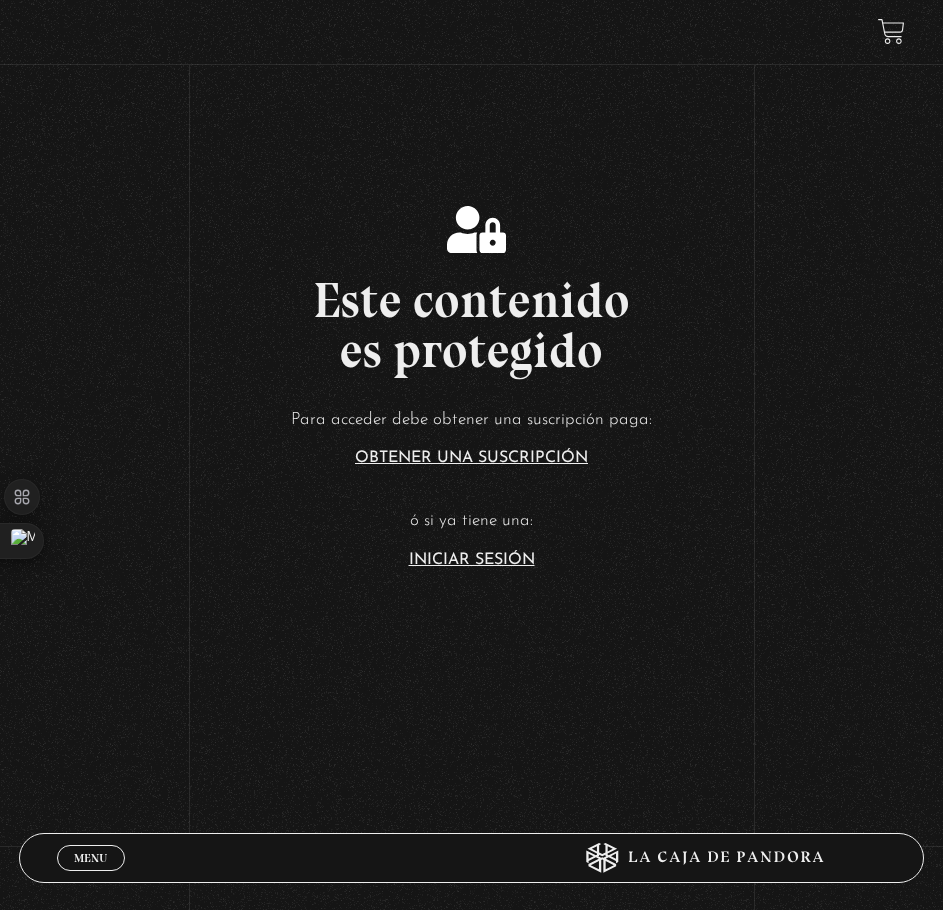 drag, startPoint x: 377, startPoint y: 698, endPoint x: 509, endPoint y: 699, distance: 132.00378 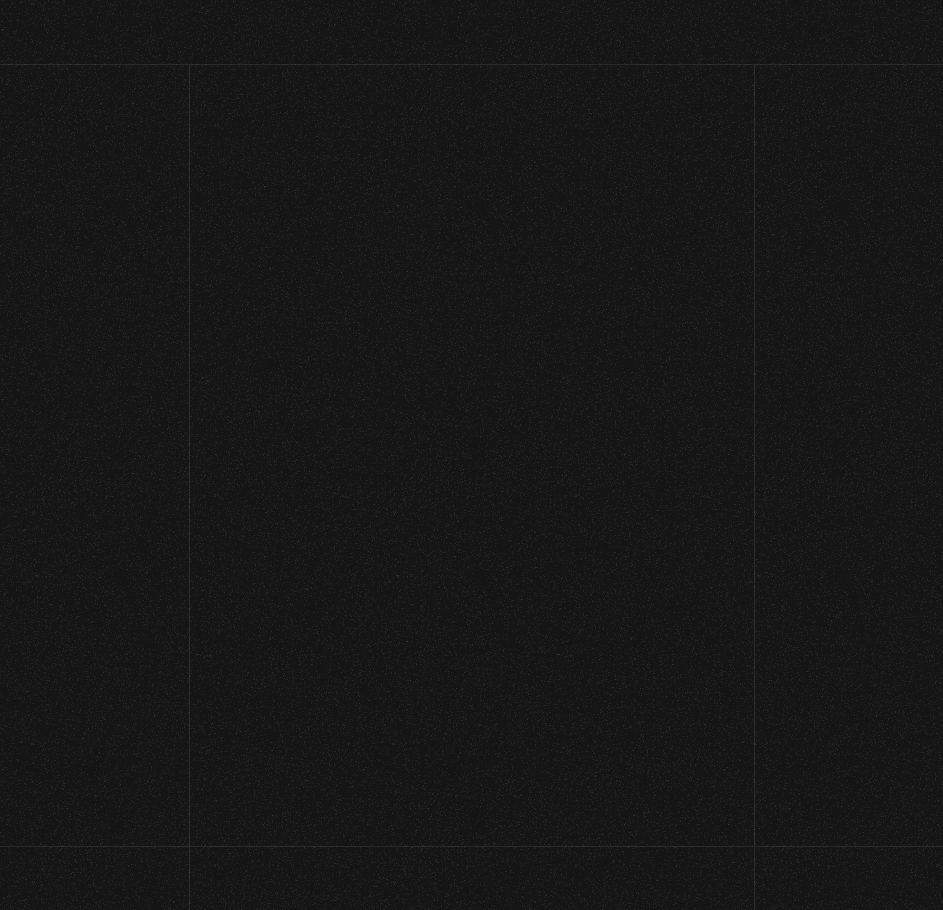 scroll, scrollTop: 0, scrollLeft: 0, axis: both 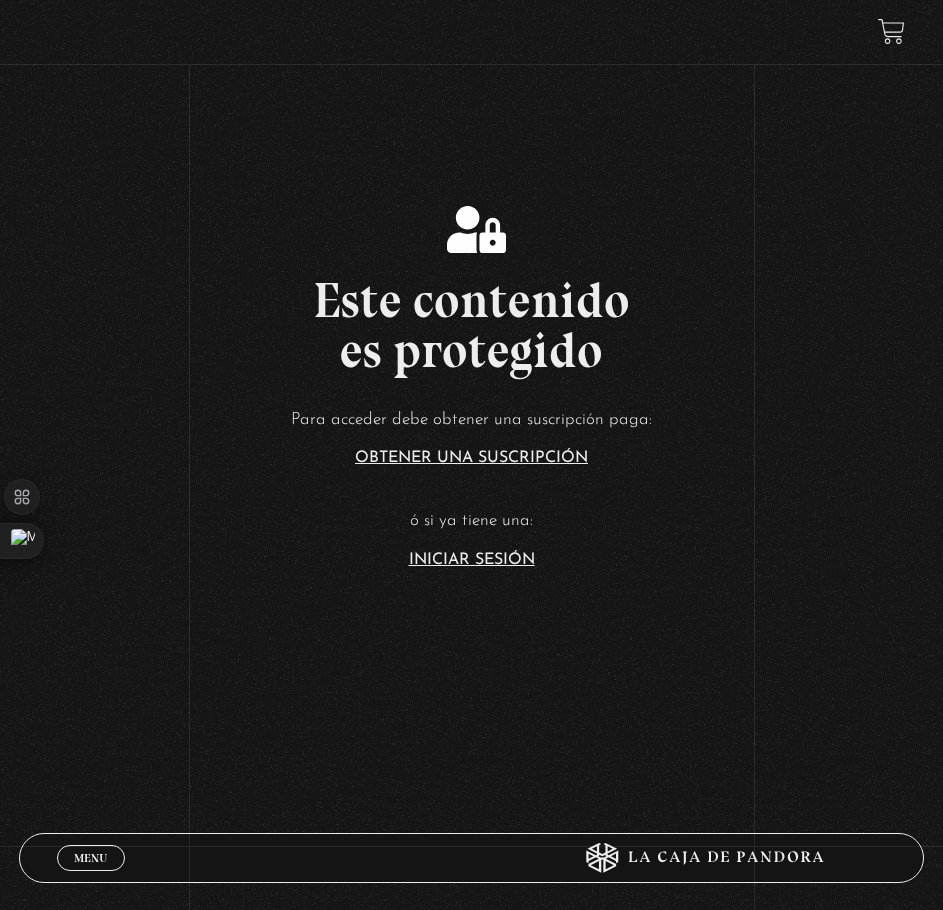 click on "Este contenido  es protegido
Para acceder debe obtener una suscripción paga:
Obtener una suscripción
ó si ya tiene una:
Iniciar Sesión" at bounding box center [471, 387] 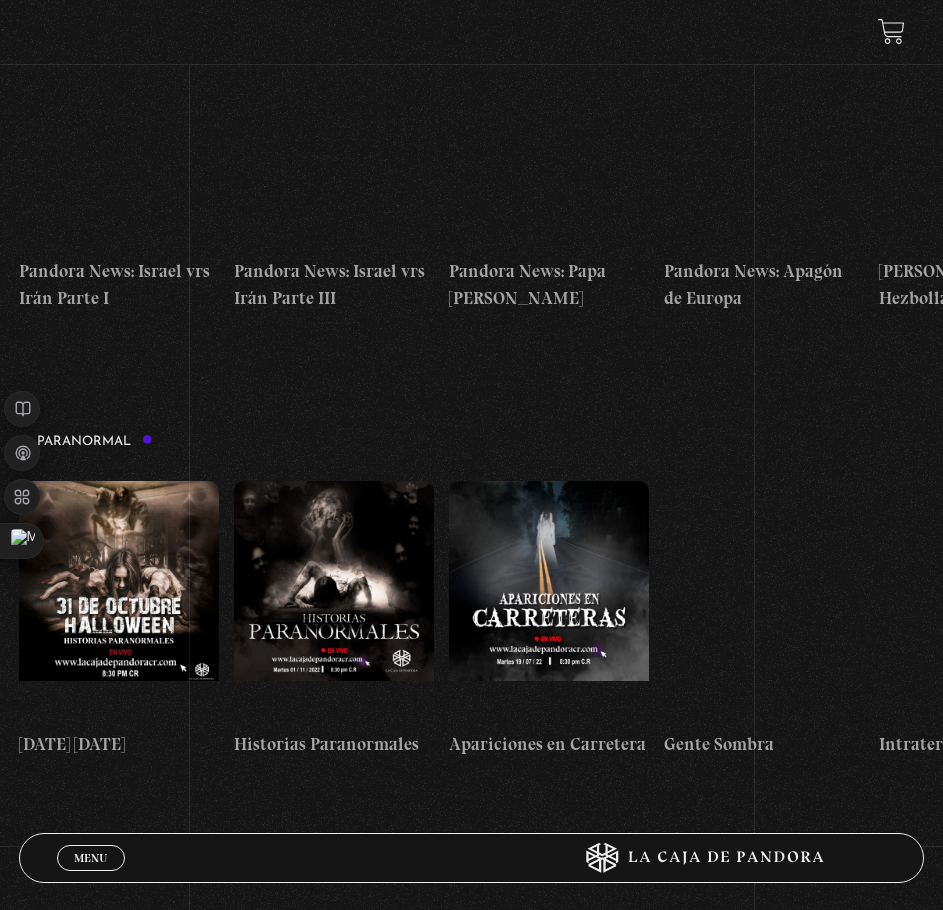 scroll, scrollTop: 0, scrollLeft: 0, axis: both 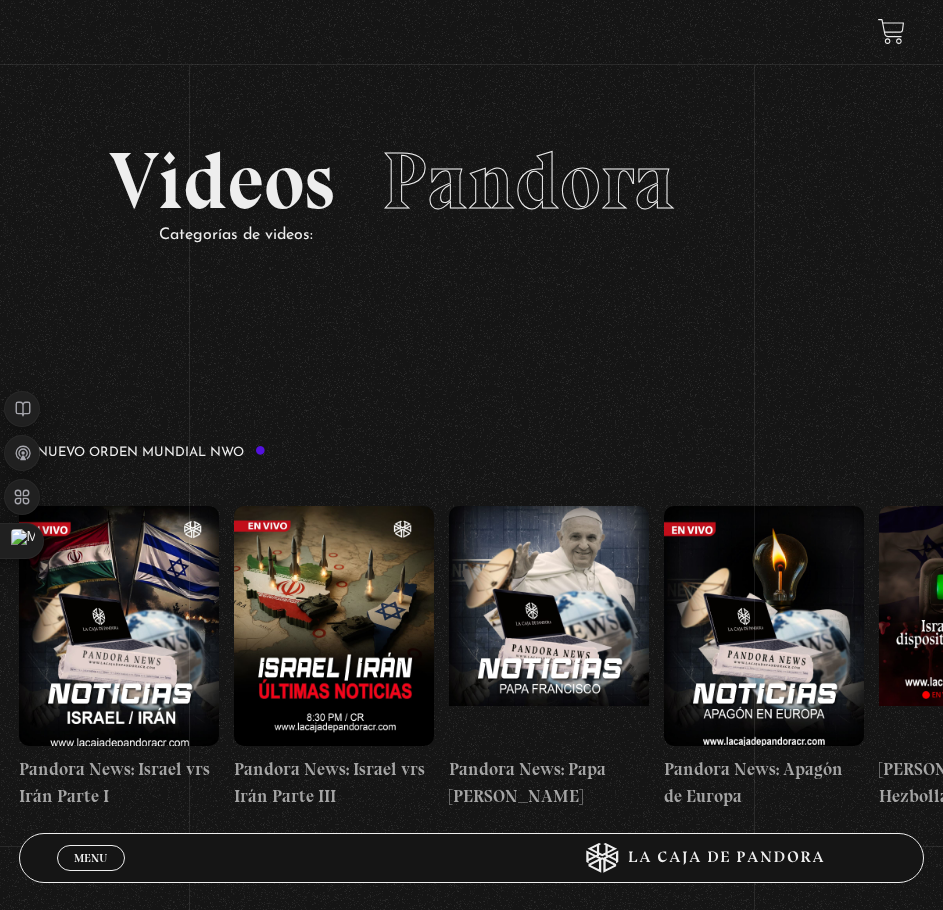 click on "Videos   Pandora" at bounding box center [471, 181] 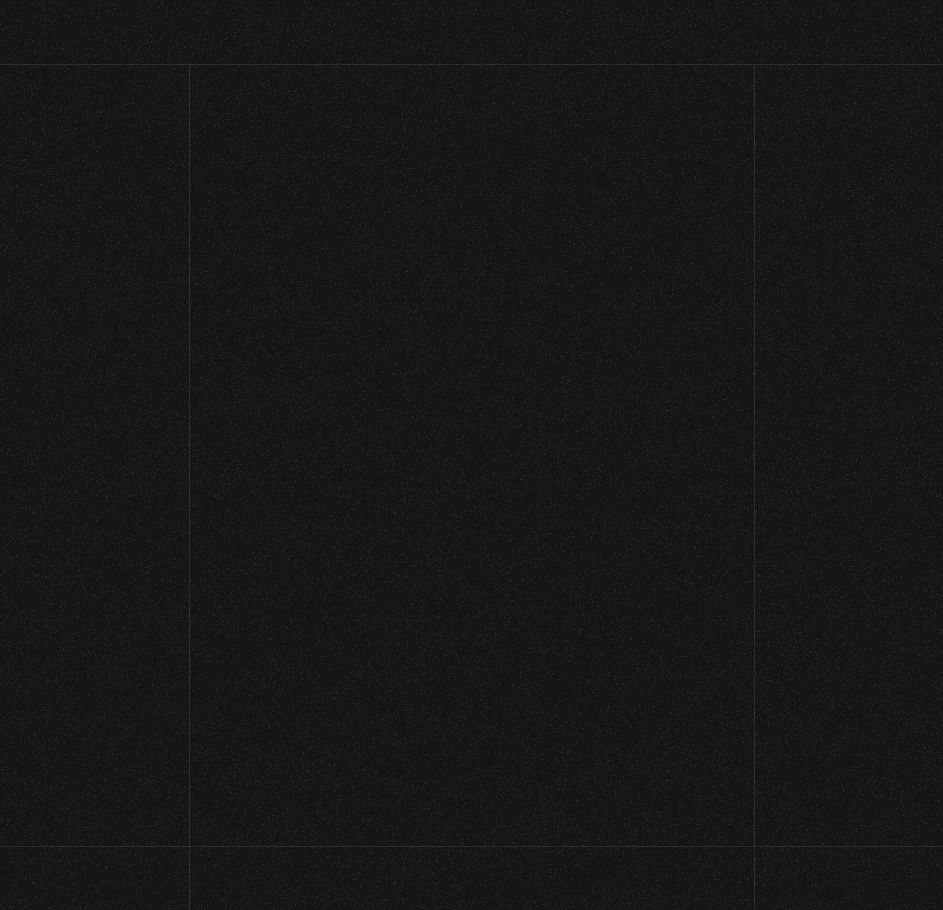 scroll, scrollTop: 0, scrollLeft: 0, axis: both 